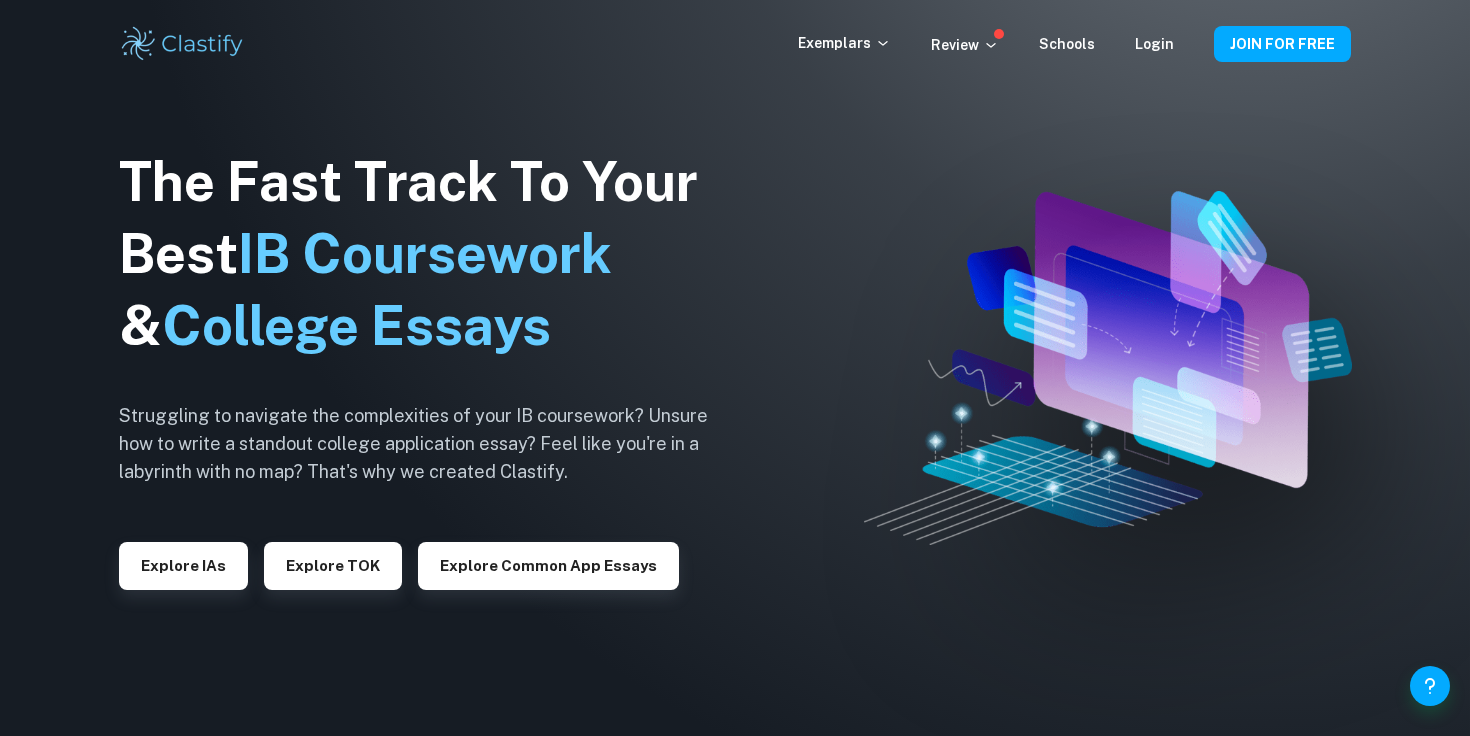 scroll, scrollTop: 0, scrollLeft: 0, axis: both 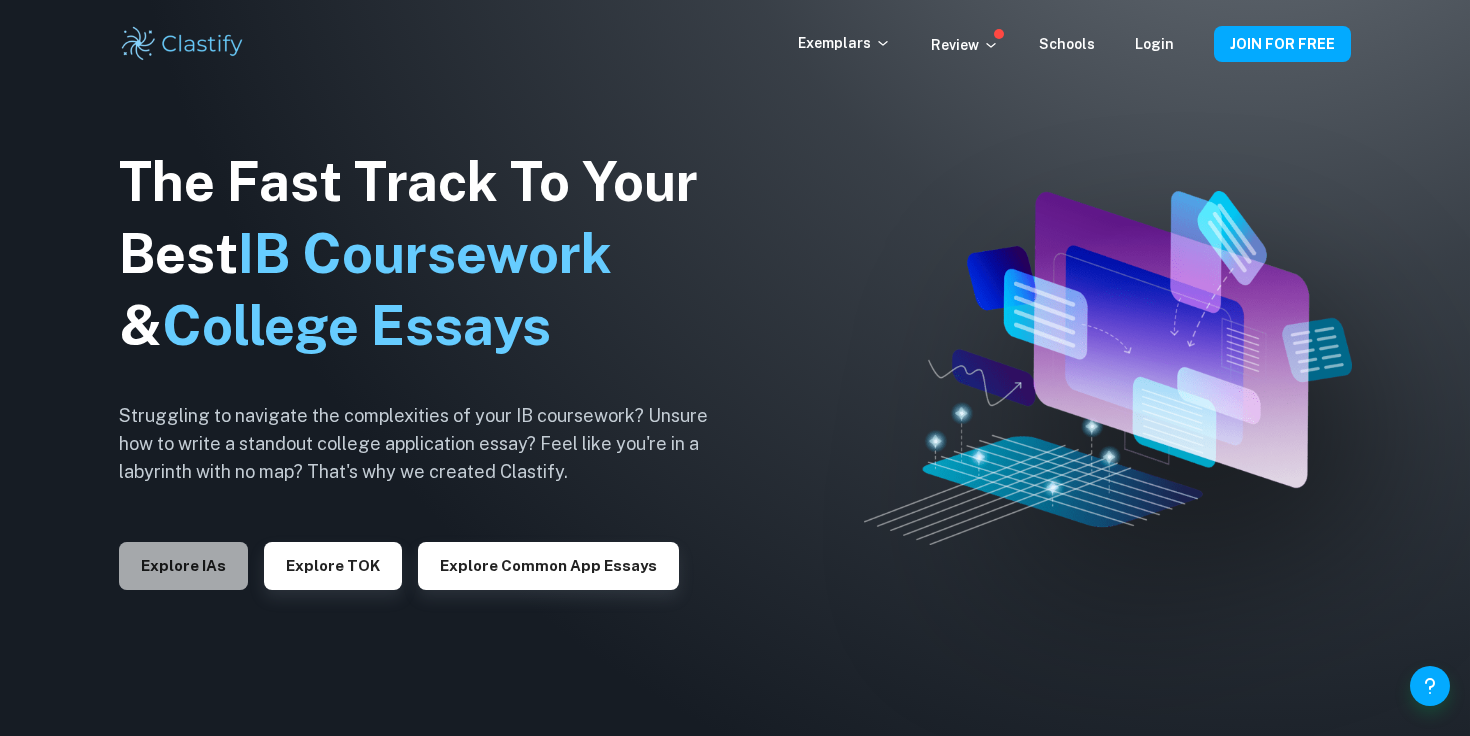 click on "Explore IAs" at bounding box center [183, 566] 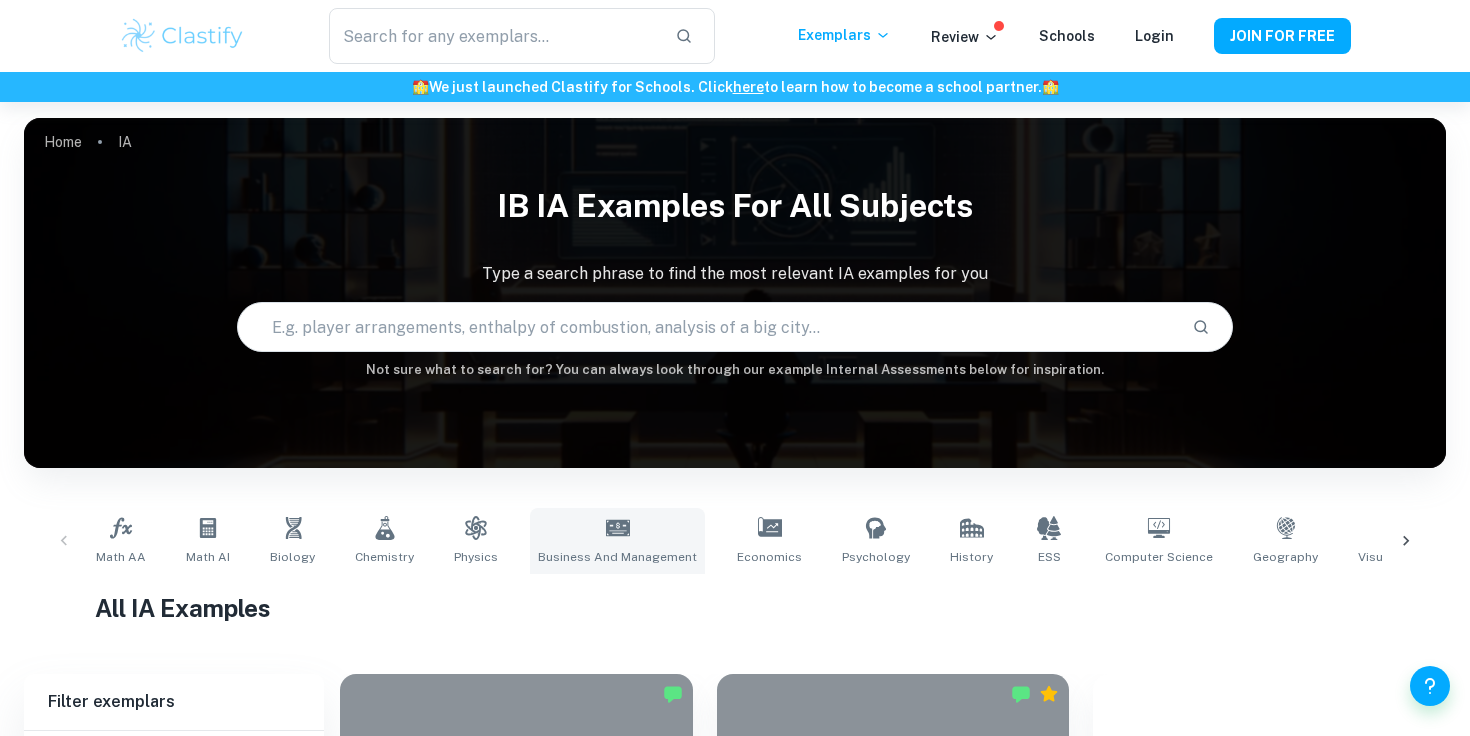 click on "Business and Management" at bounding box center [617, 557] 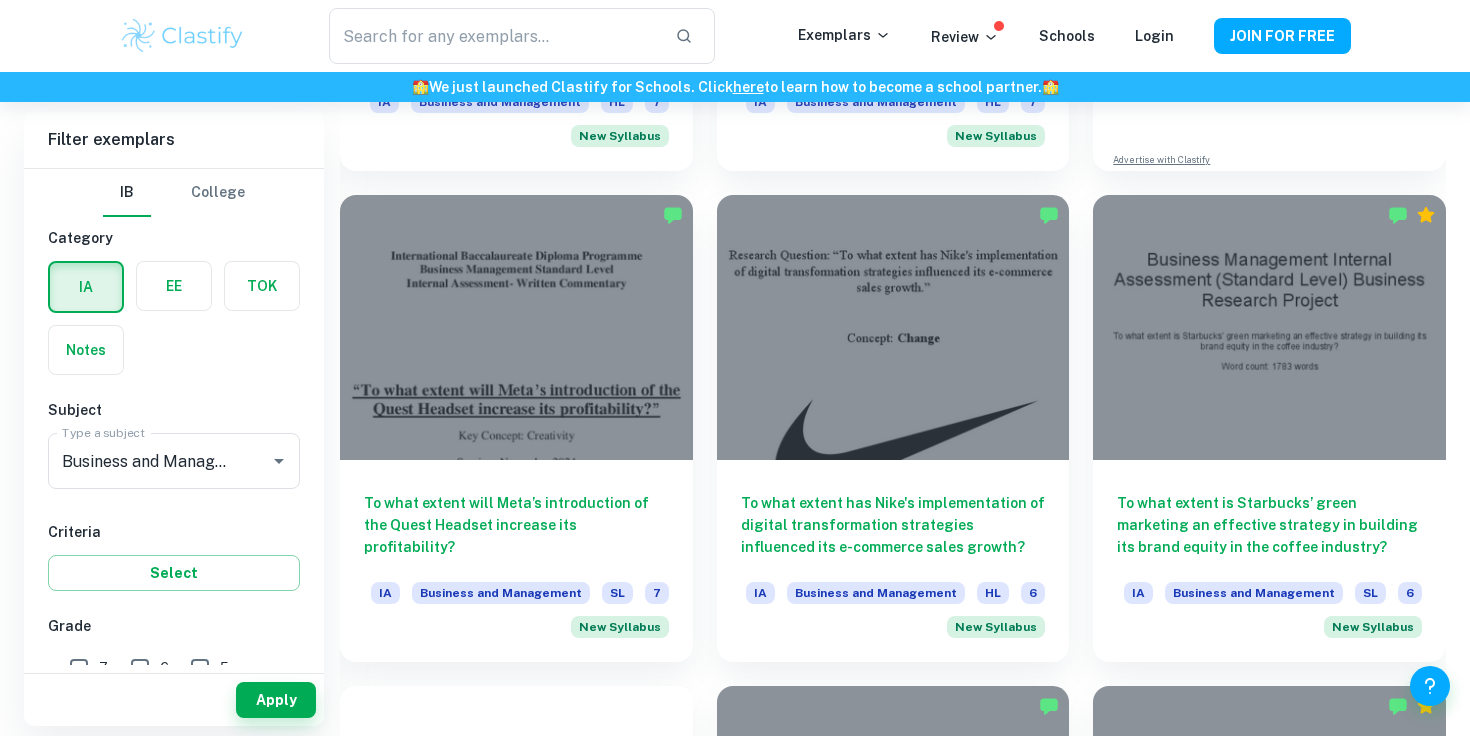 scroll, scrollTop: 981, scrollLeft: 0, axis: vertical 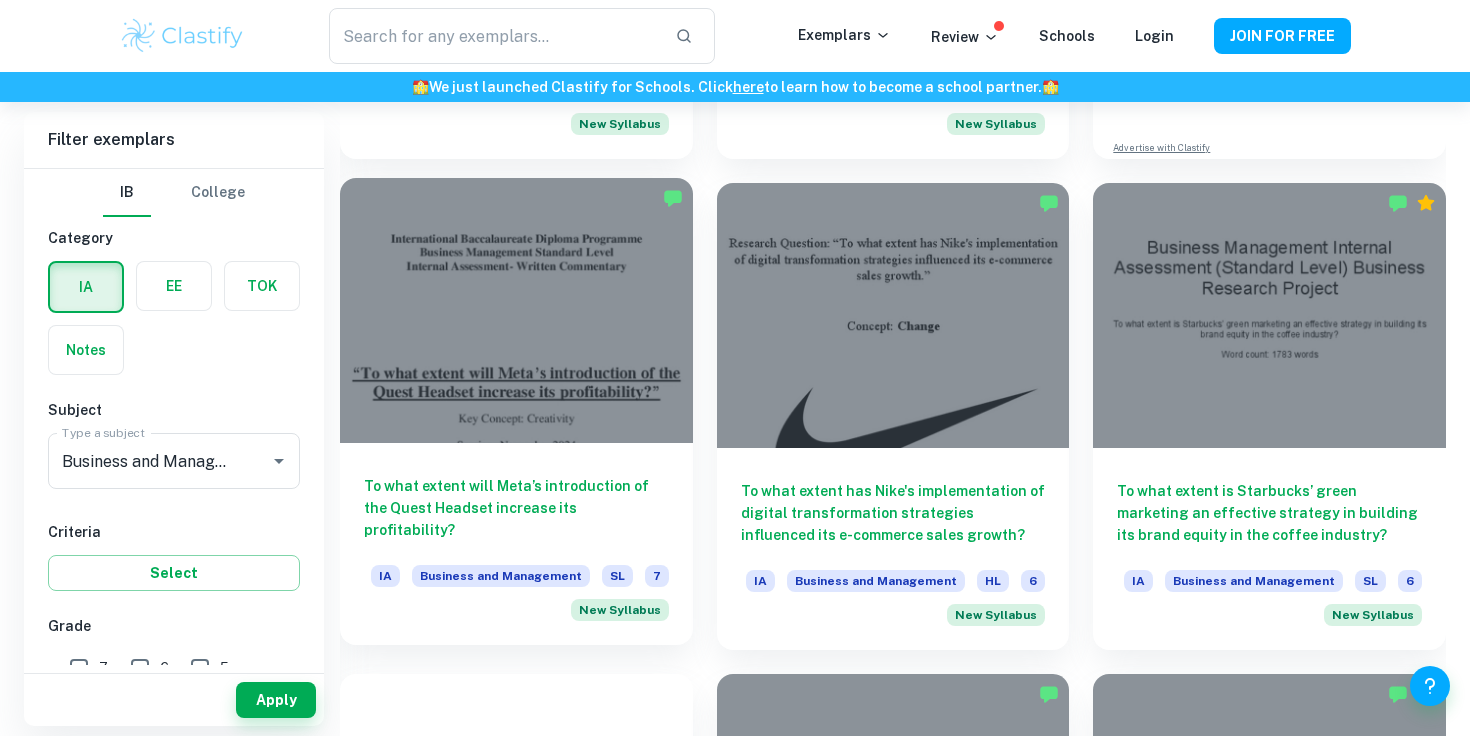 click at bounding box center (516, 310) 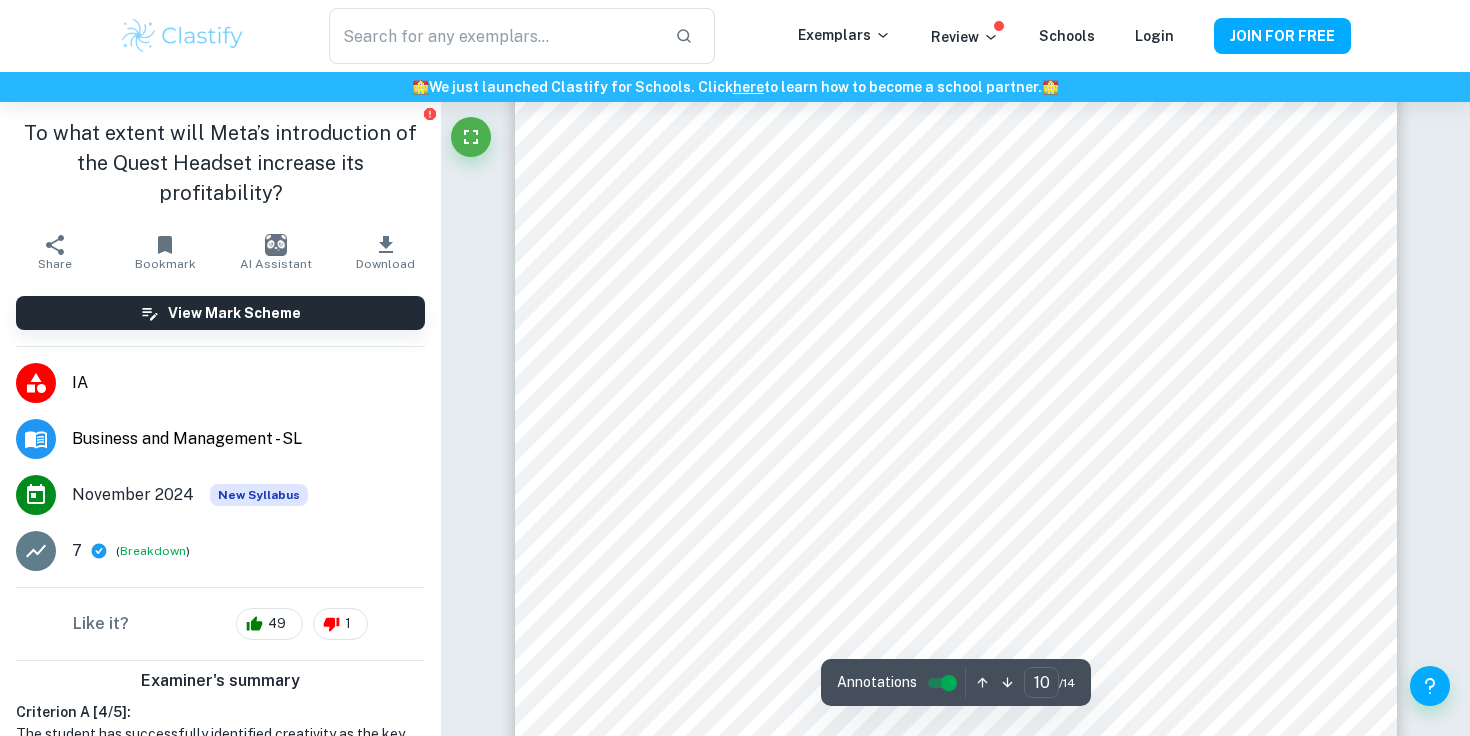 scroll, scrollTop: 11960, scrollLeft: 0, axis: vertical 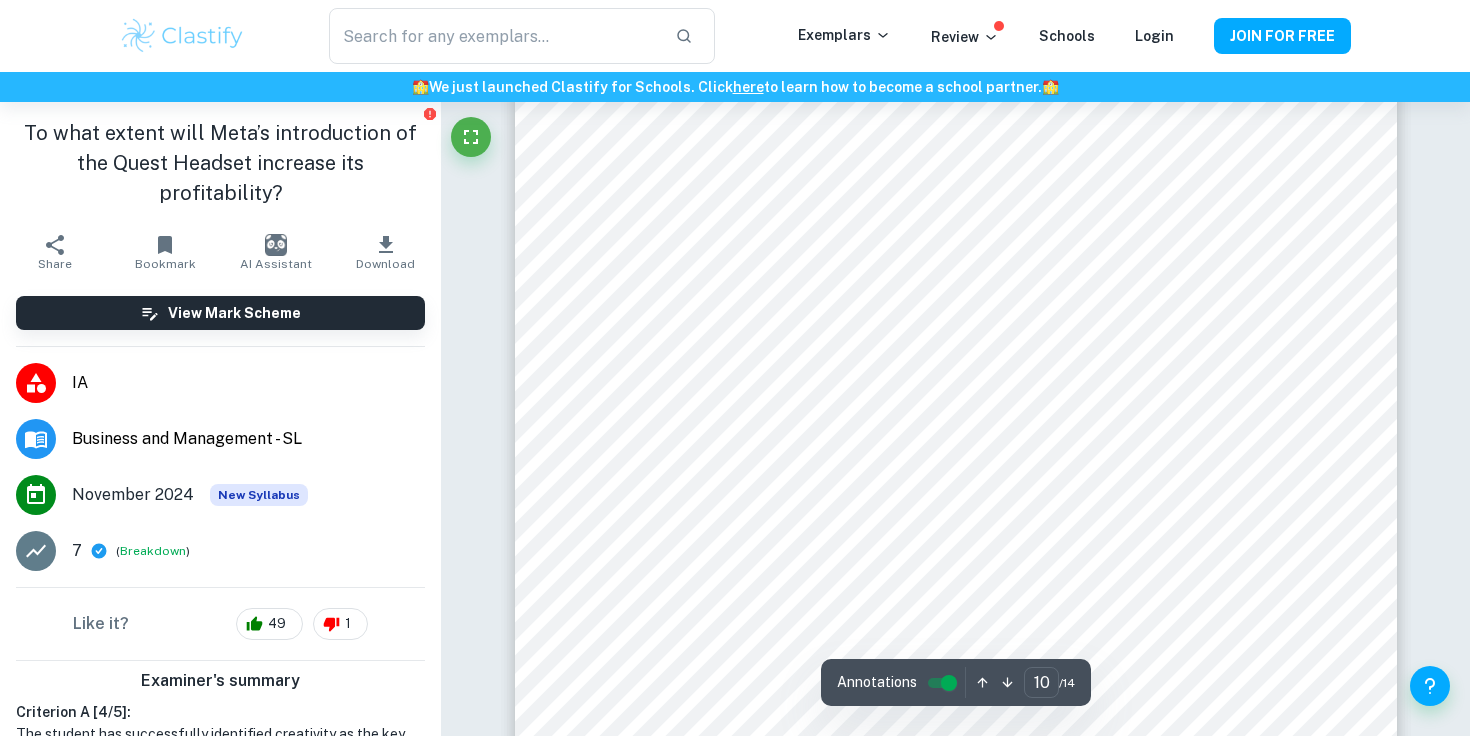 type on "9" 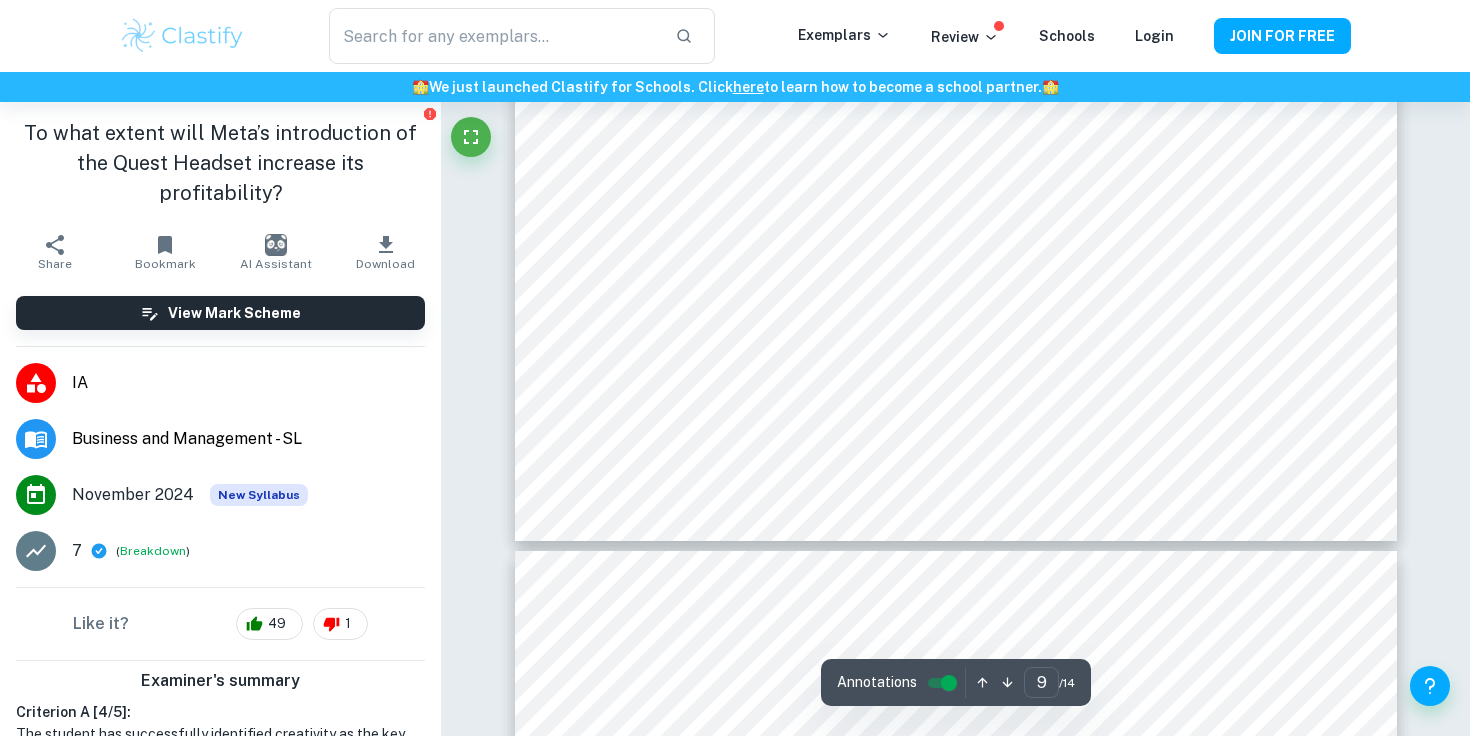 scroll, scrollTop: 10362, scrollLeft: 0, axis: vertical 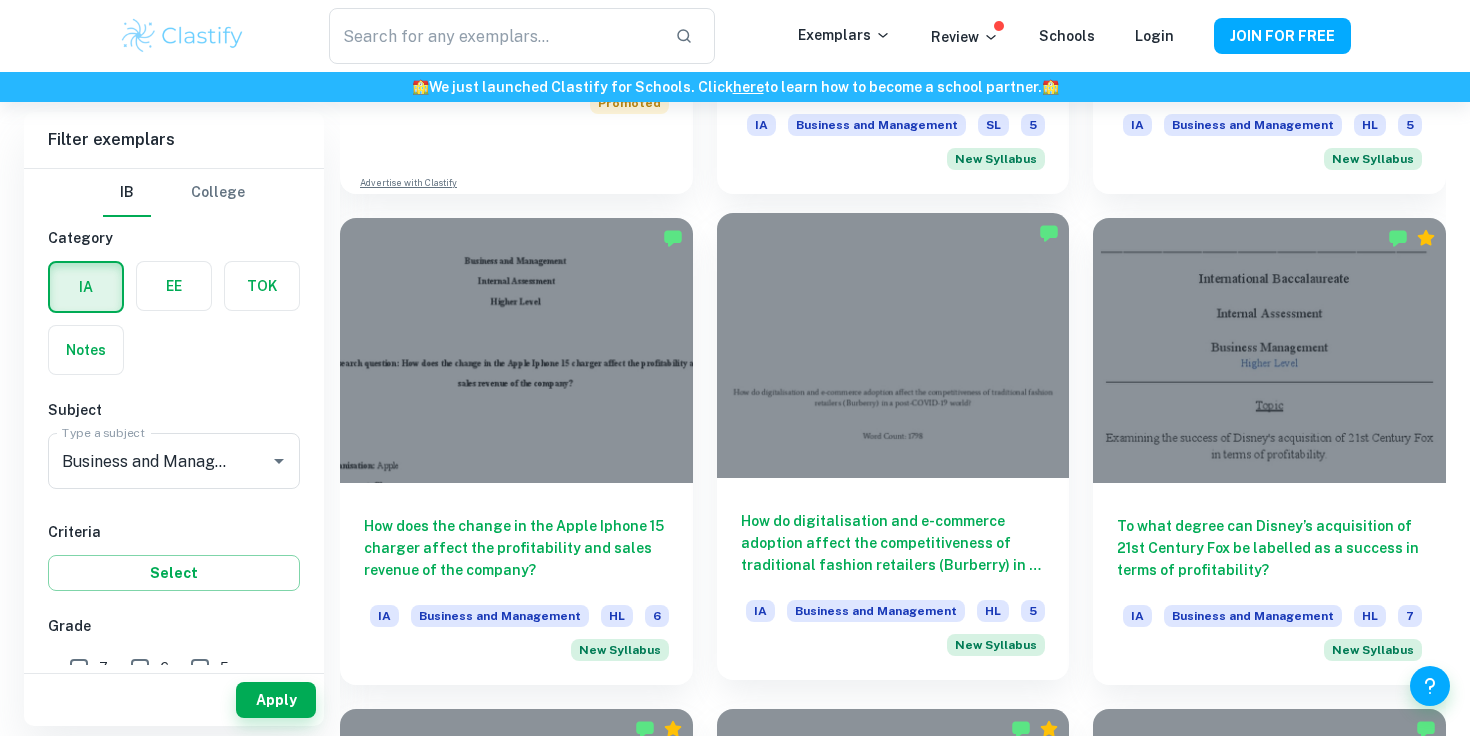 click at bounding box center (893, 345) 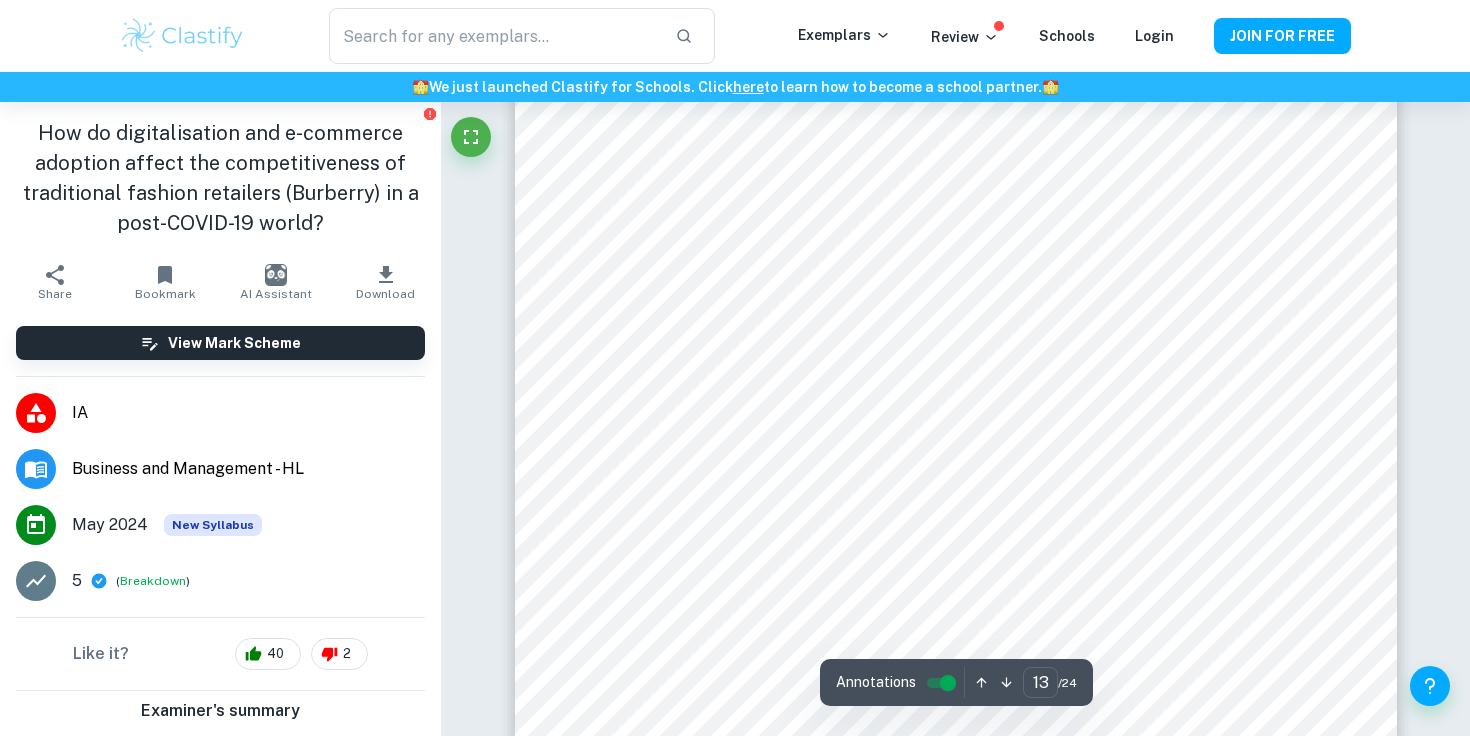 scroll, scrollTop: 14771, scrollLeft: 0, axis: vertical 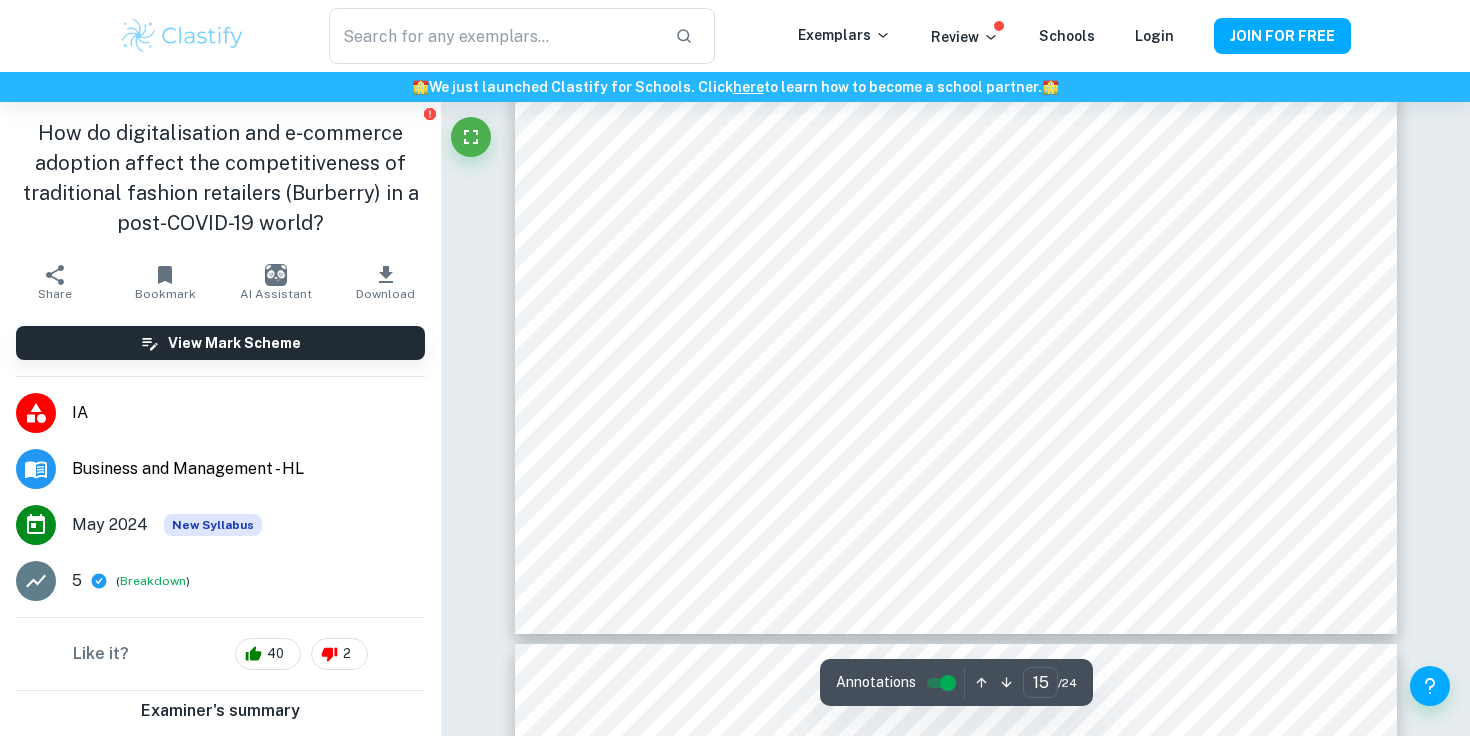 type on "16" 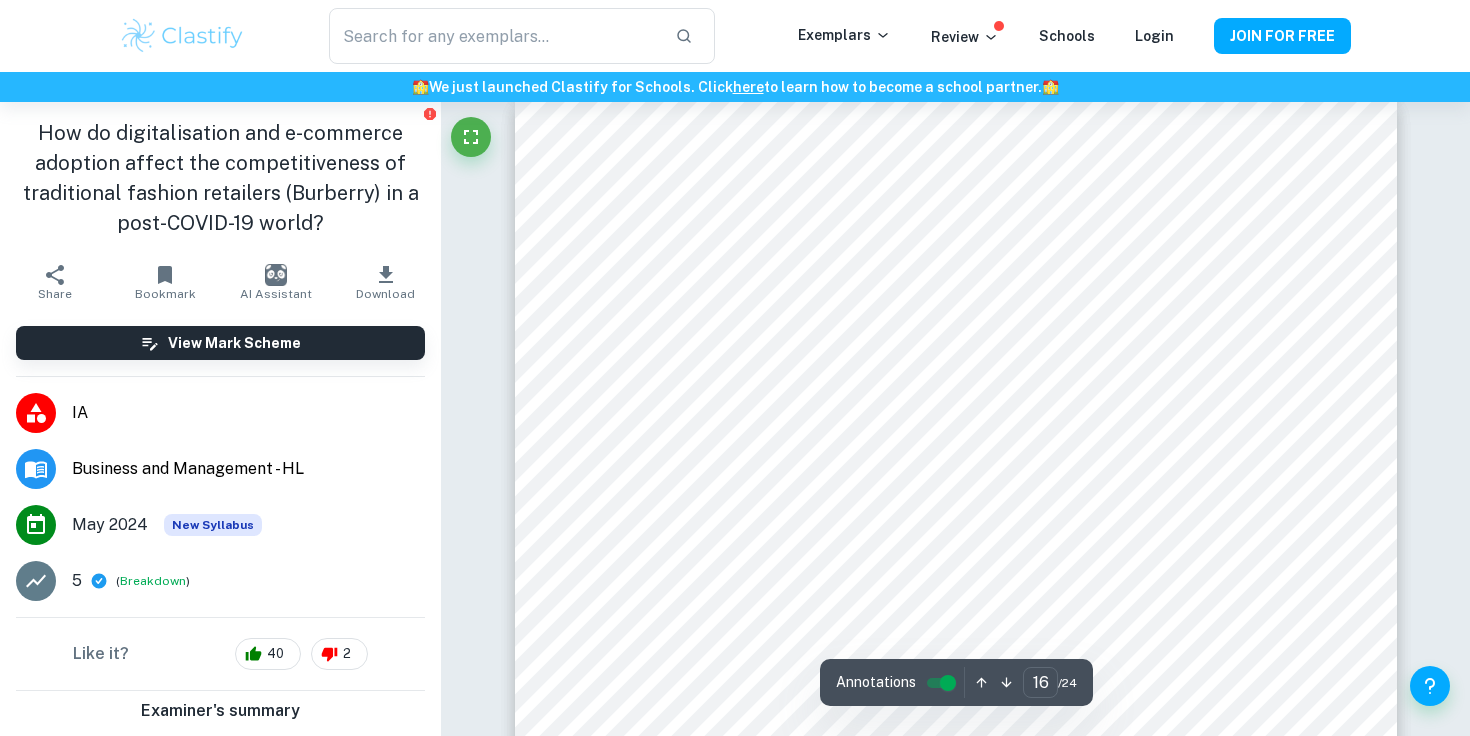 scroll, scrollTop: 17920, scrollLeft: 0, axis: vertical 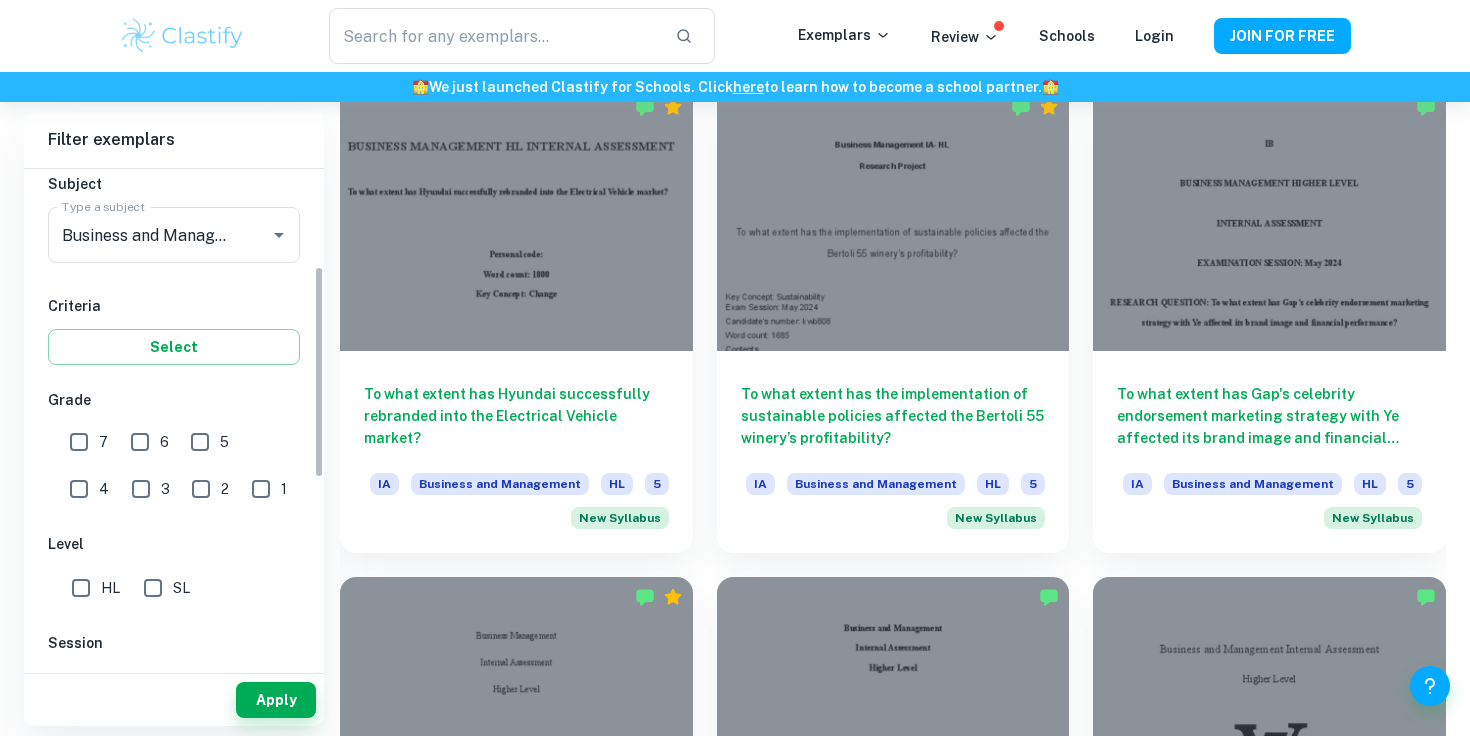 click on "7" at bounding box center (79, 442) 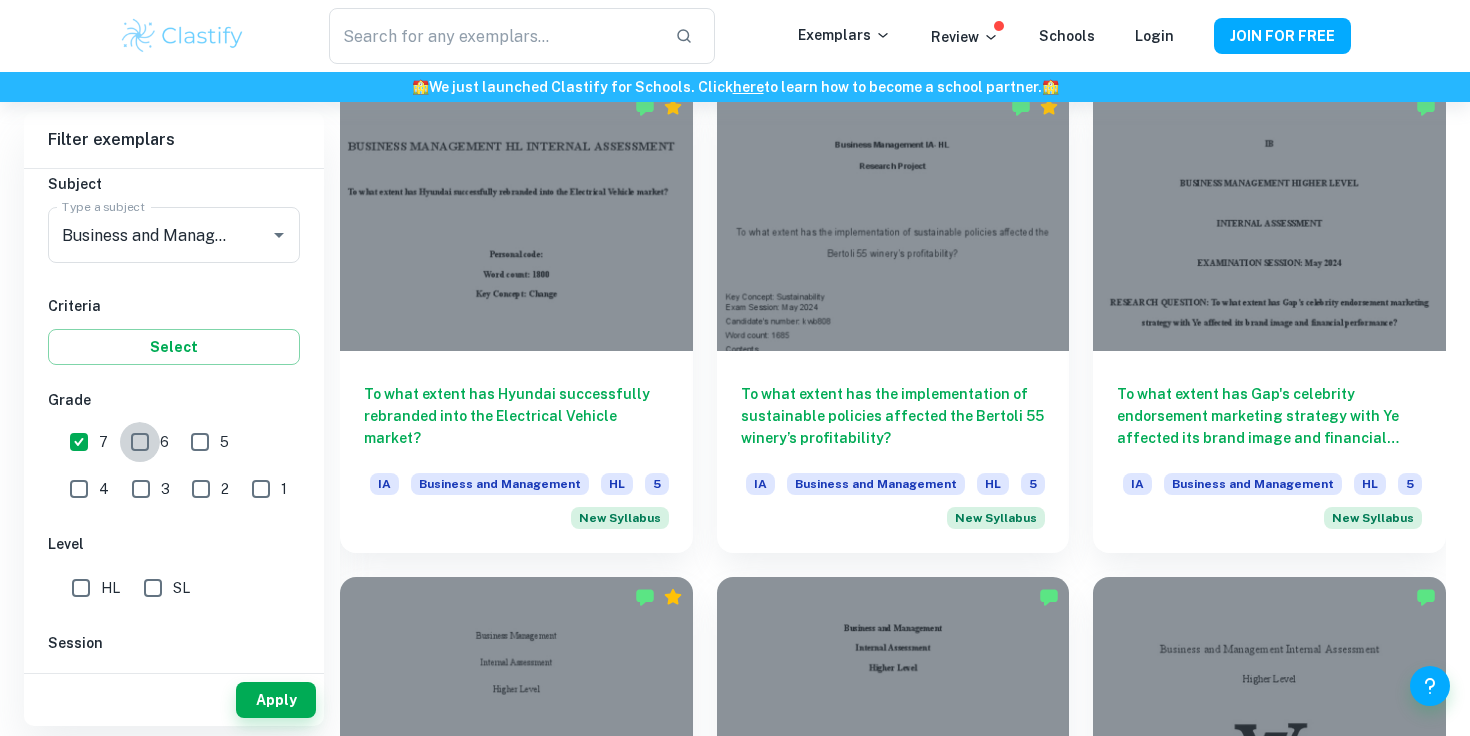 click on "6" at bounding box center (140, 442) 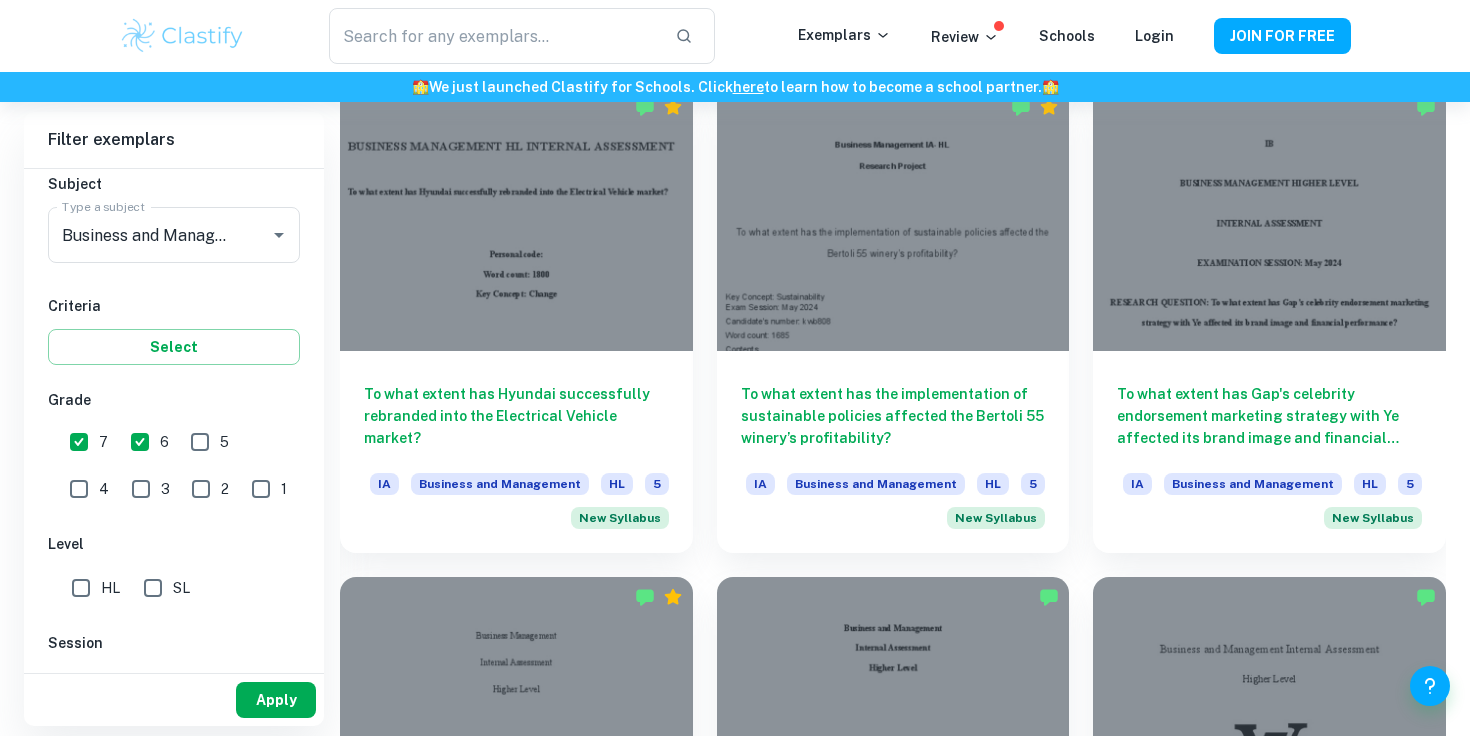 click on "Apply" at bounding box center (276, 700) 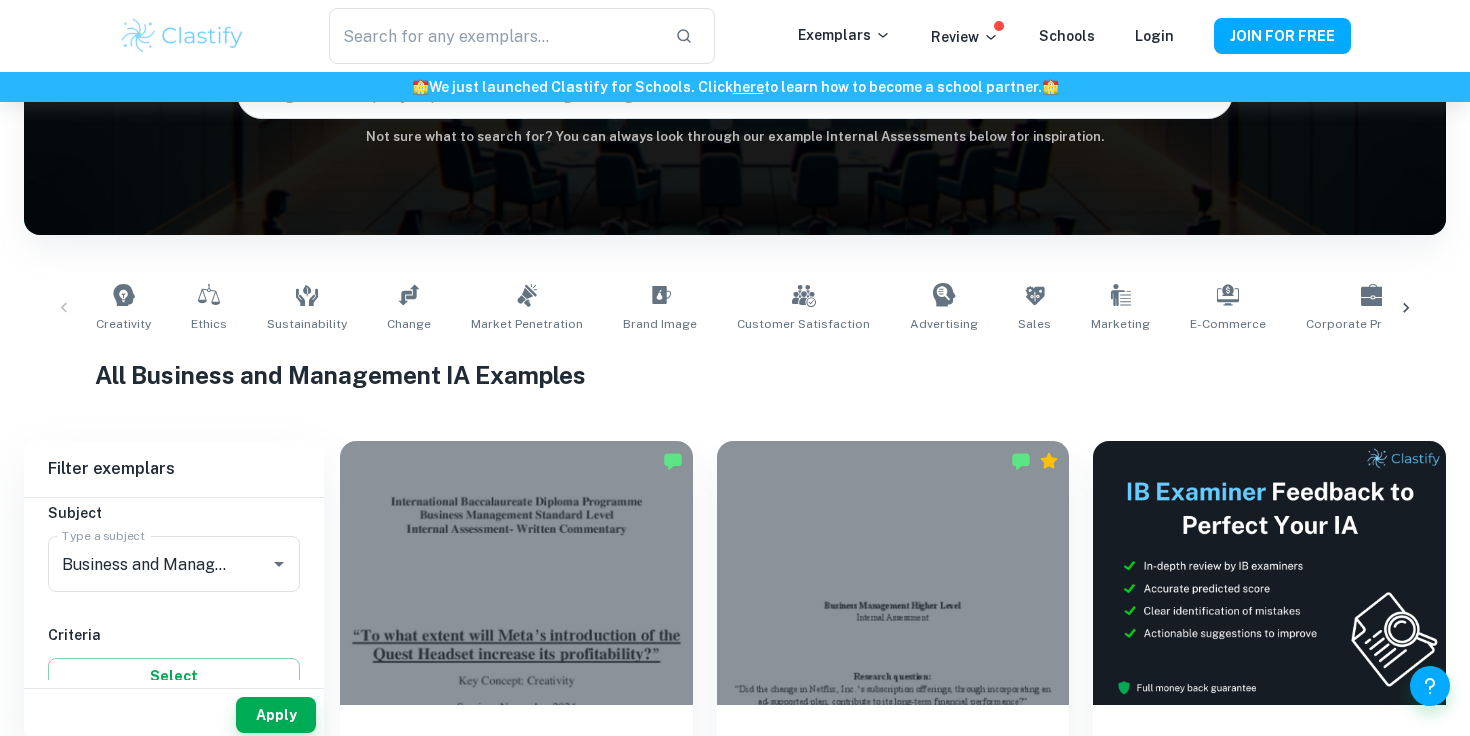 scroll, scrollTop: 287, scrollLeft: 0, axis: vertical 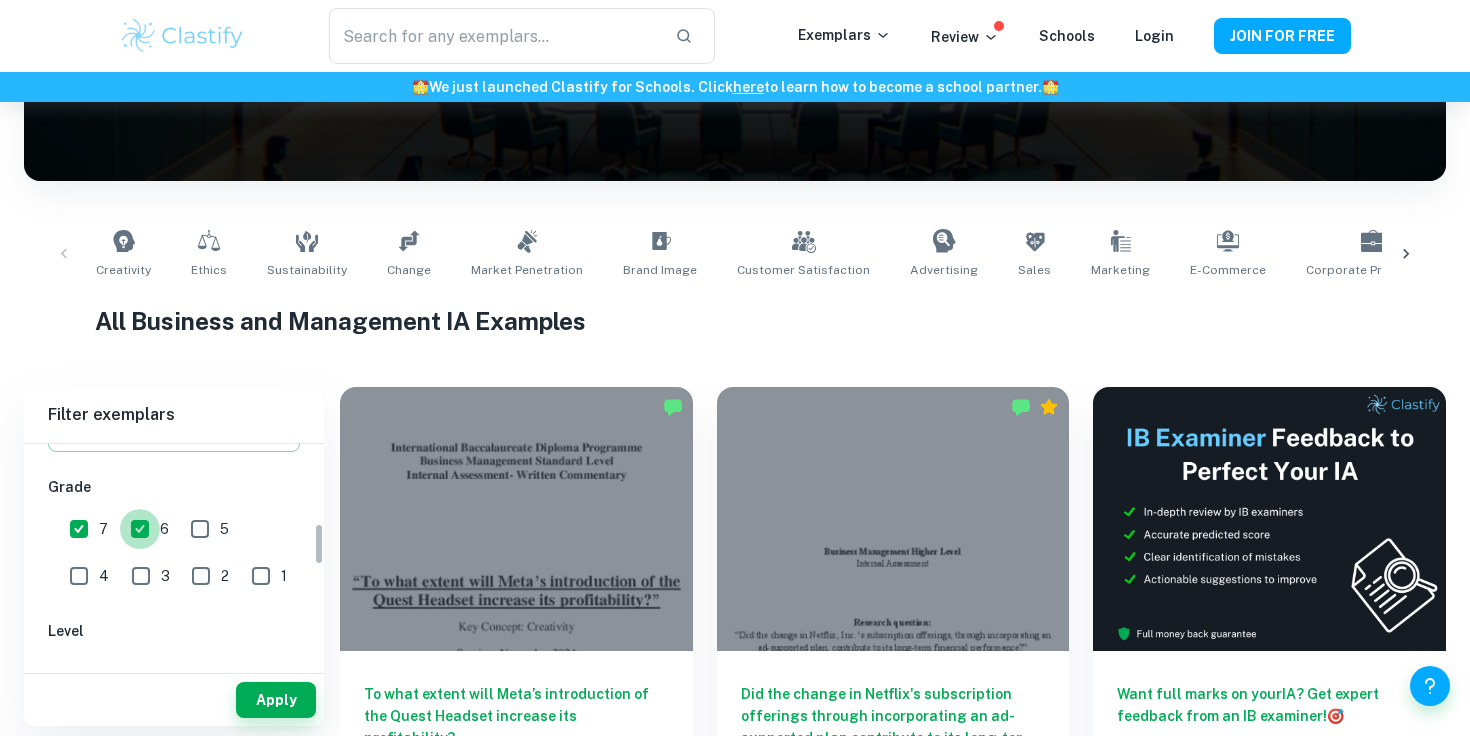 click on "6" at bounding box center [140, 529] 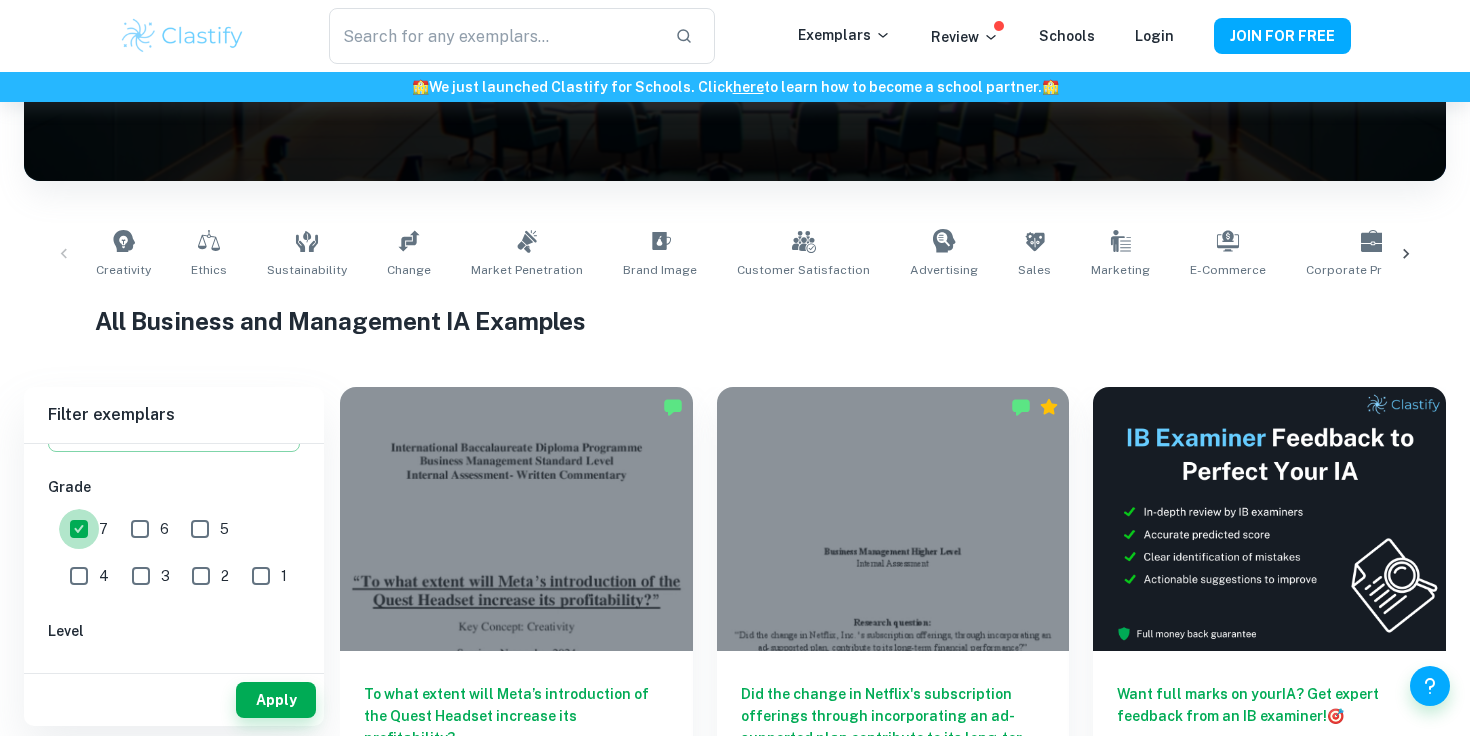 click on "7" at bounding box center (79, 529) 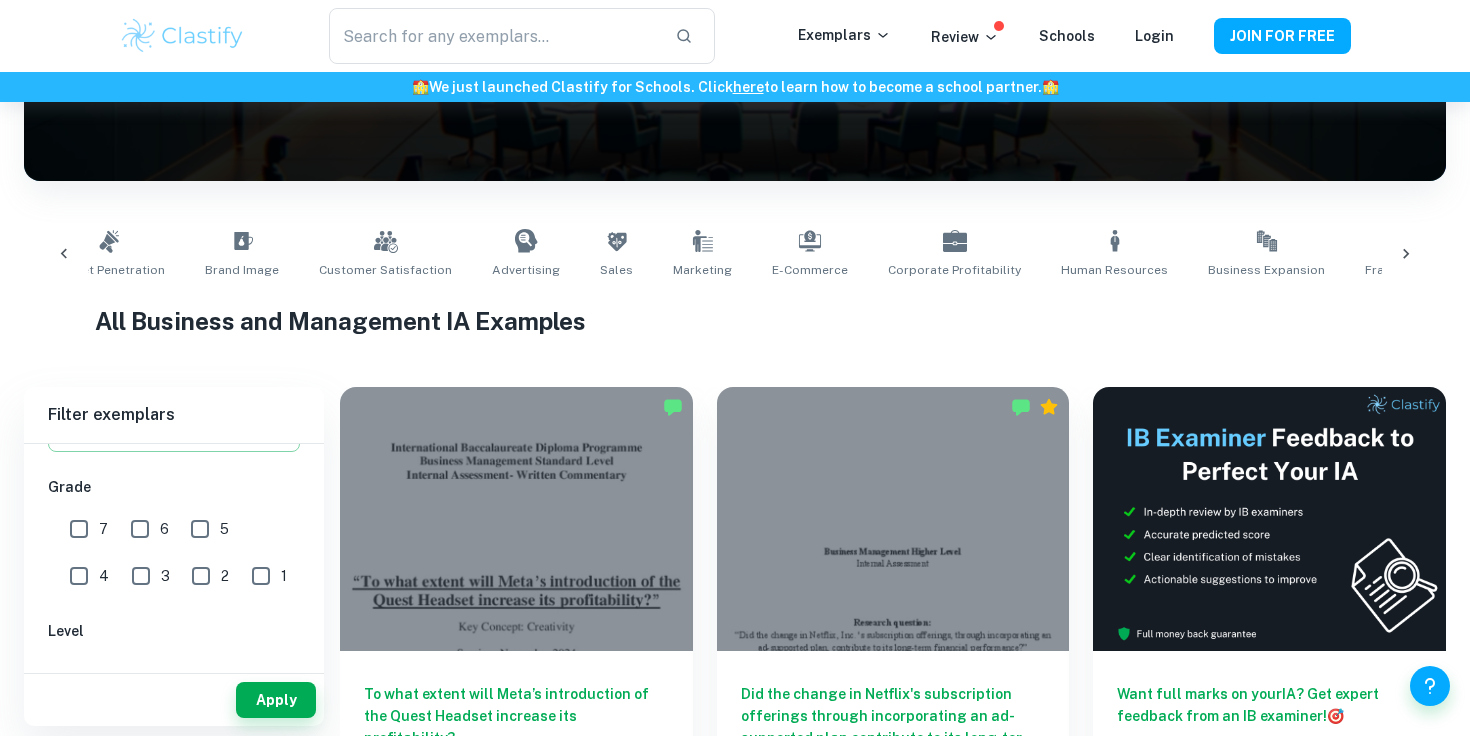 scroll, scrollTop: 0, scrollLeft: 596, axis: horizontal 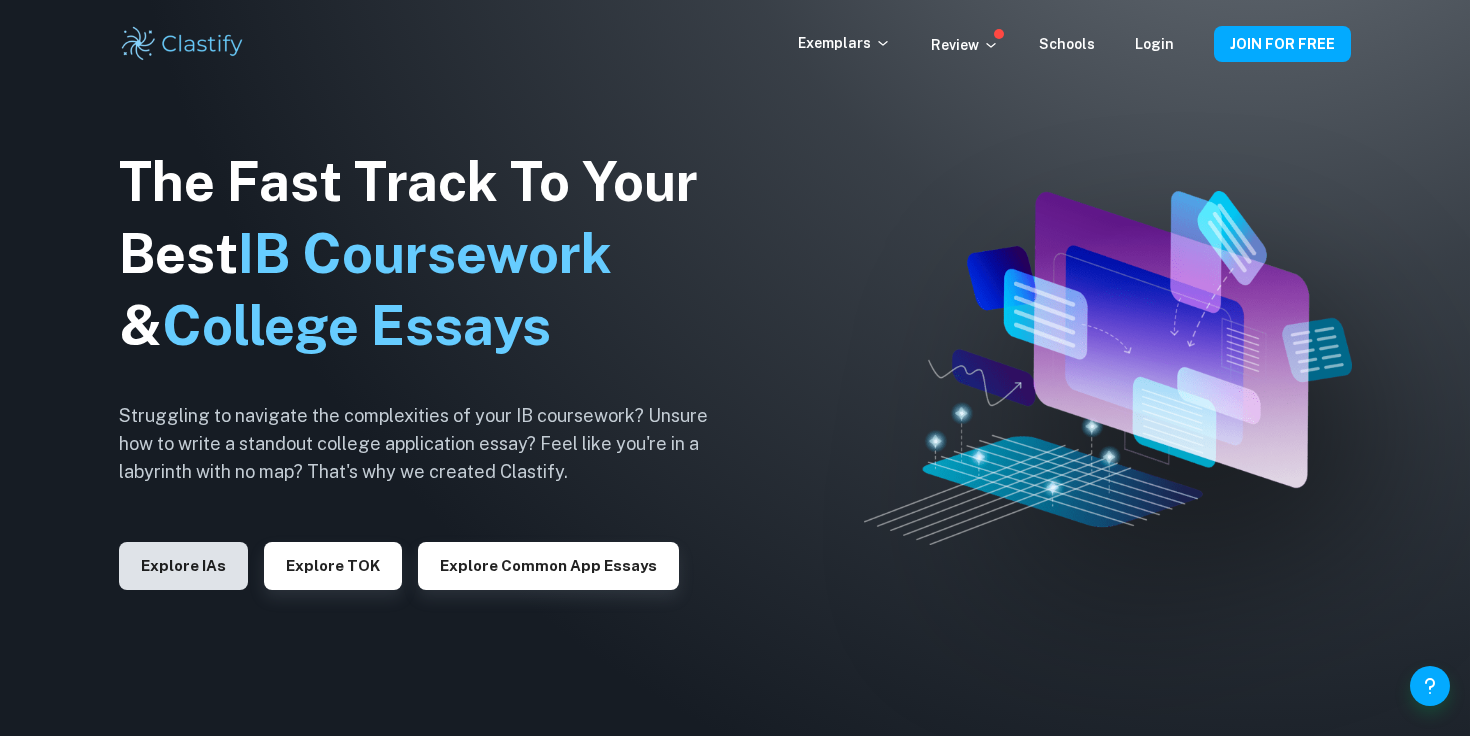 click on "Explore IAs" at bounding box center [183, 566] 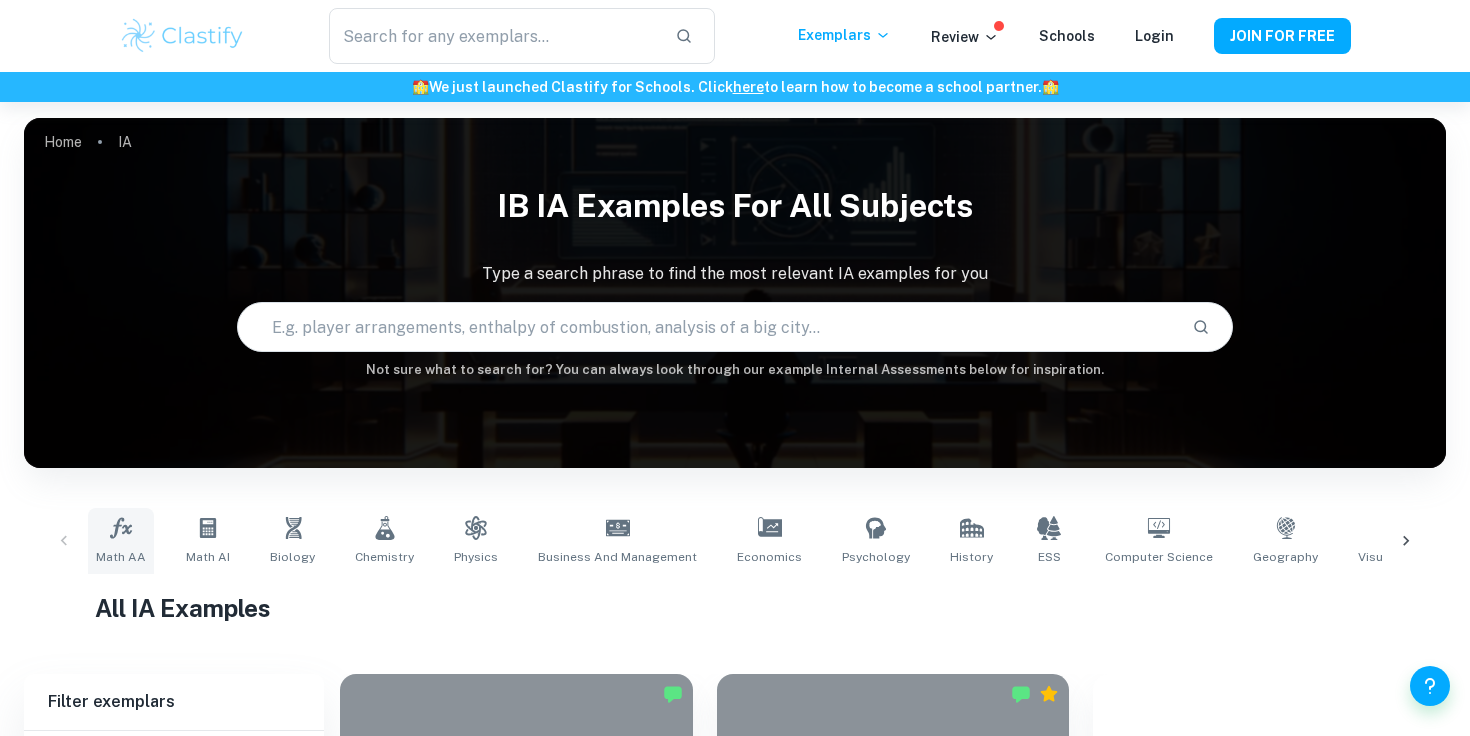click on "Math AA" at bounding box center (121, 541) 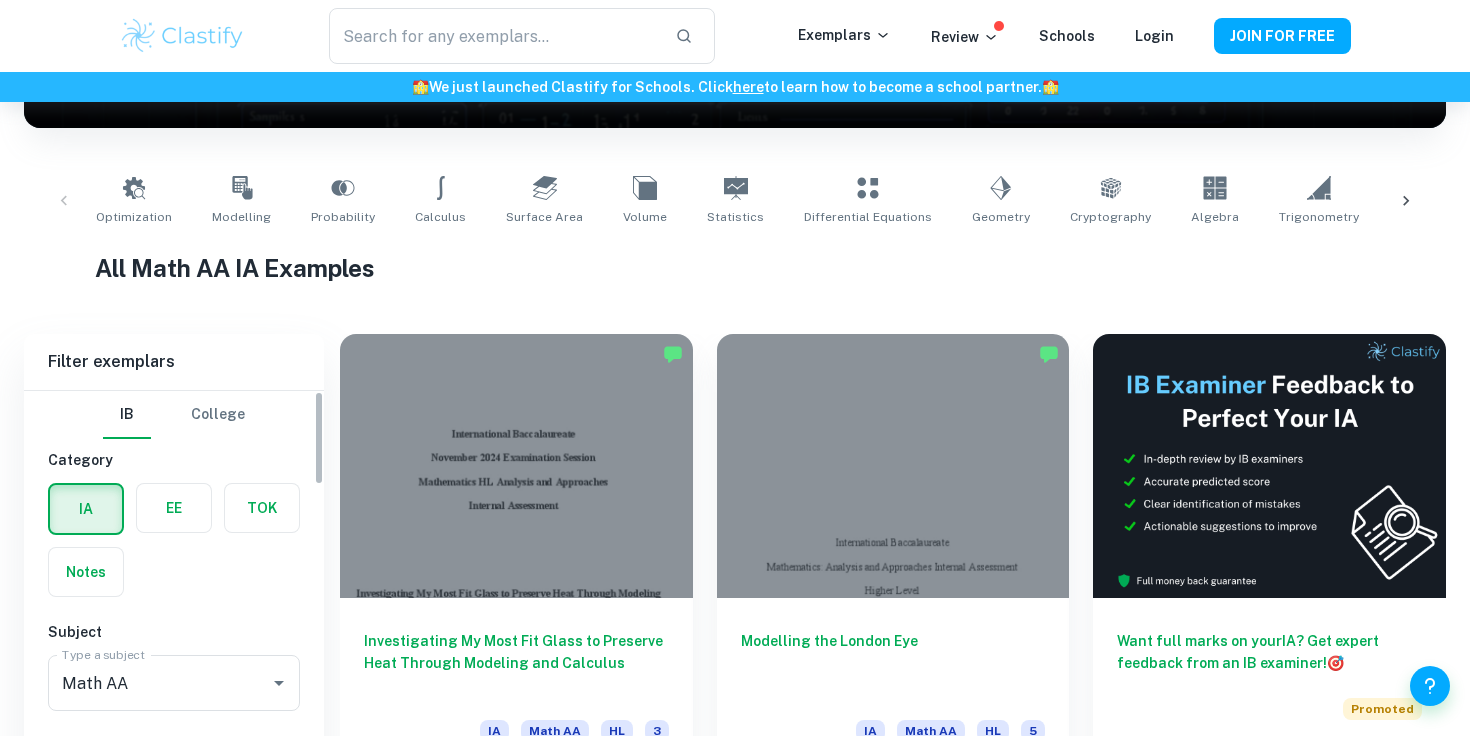 scroll, scrollTop: 421, scrollLeft: 0, axis: vertical 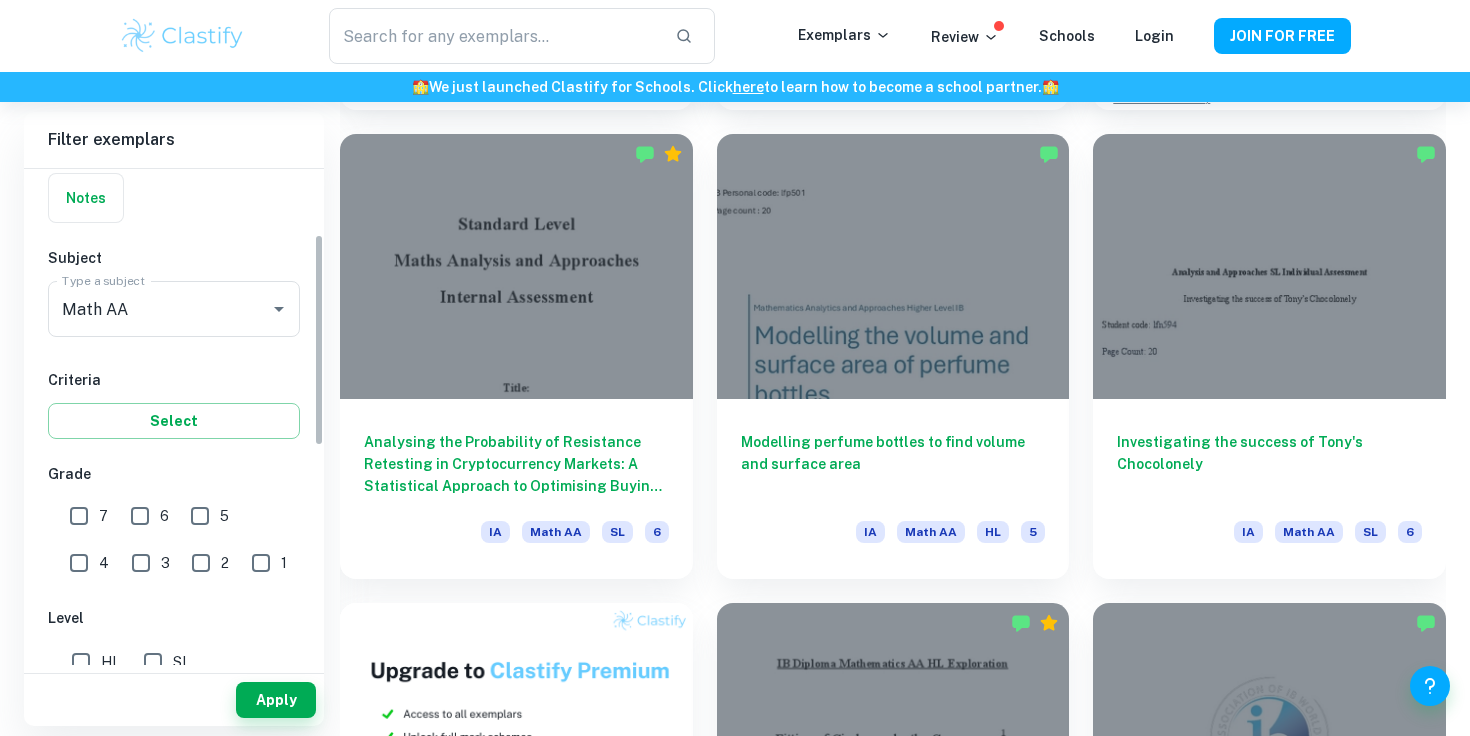 click on "7" at bounding box center (79, 516) 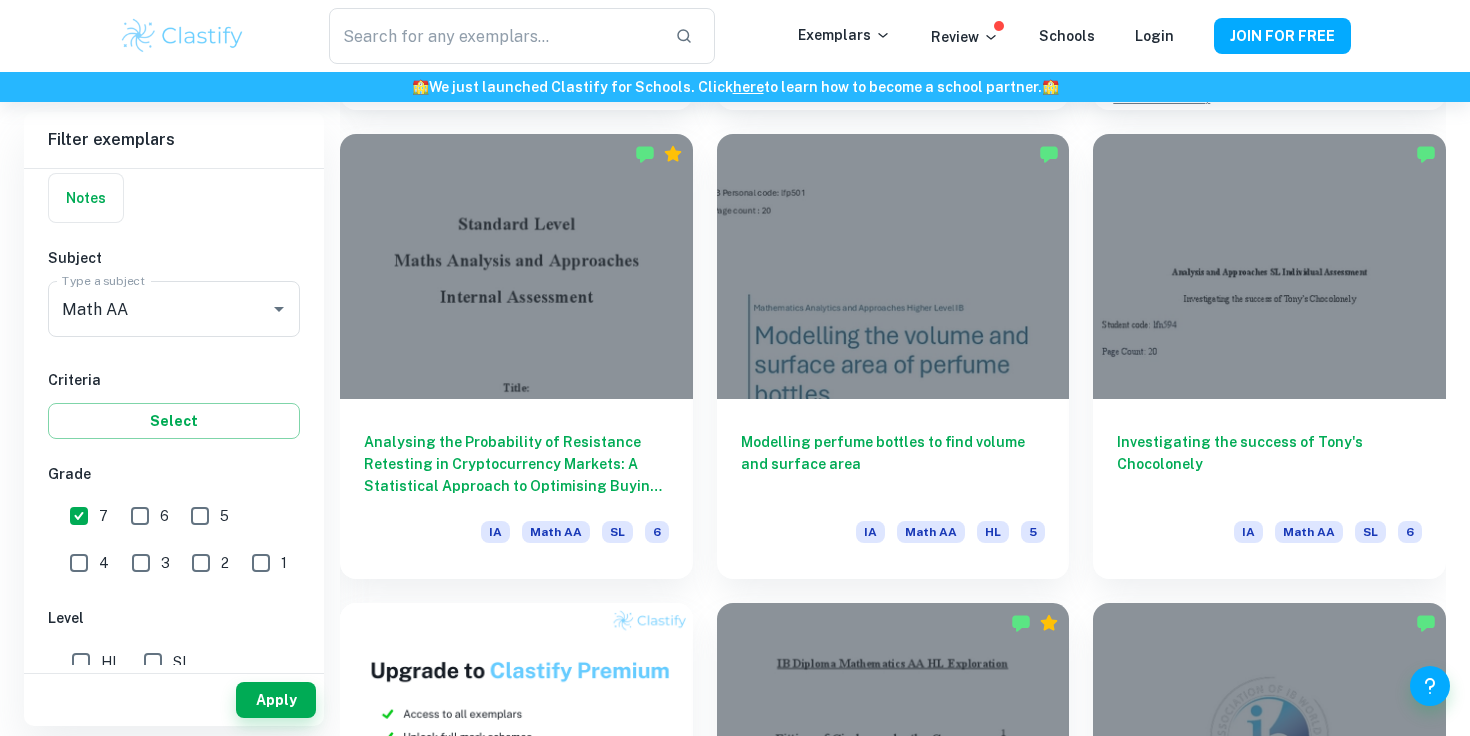 click on "6" at bounding box center (140, 516) 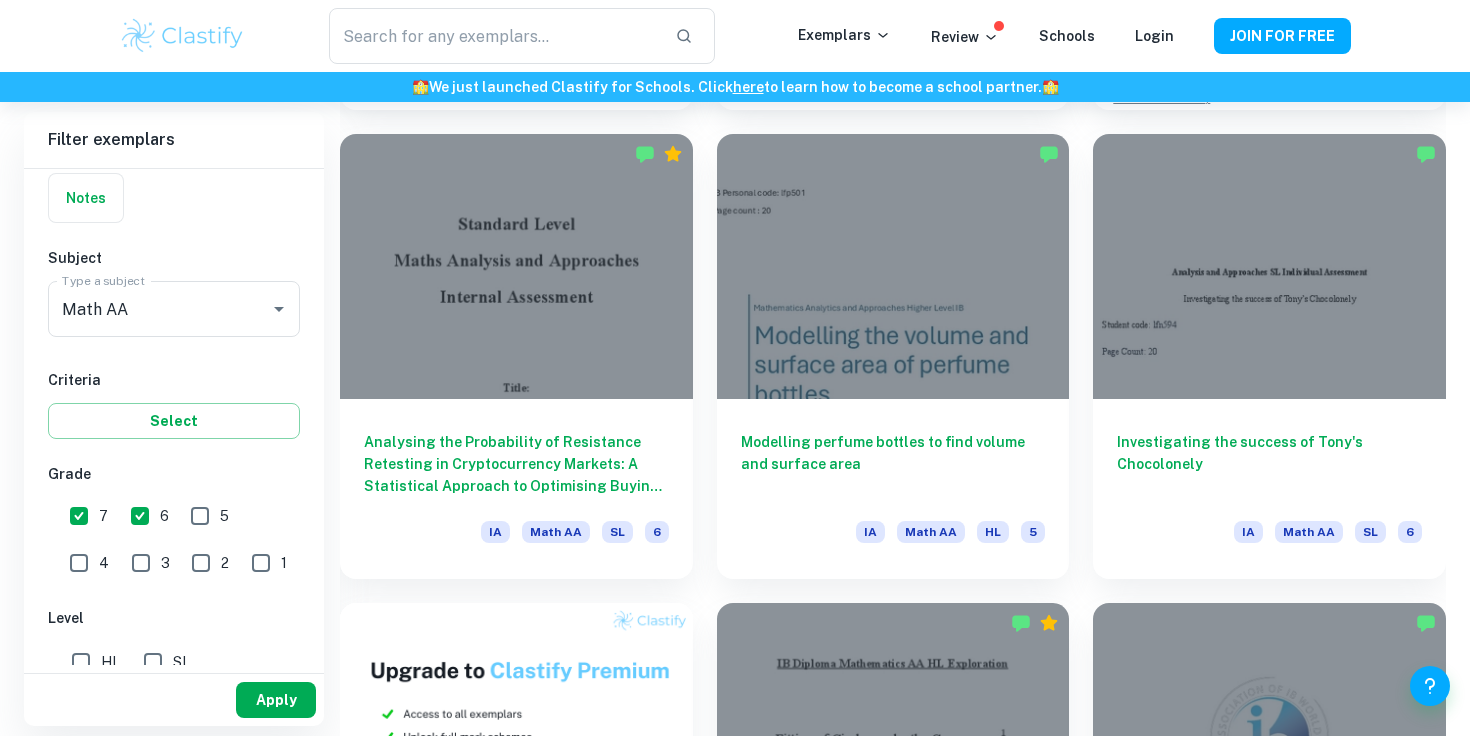 click on "Apply" at bounding box center [276, 700] 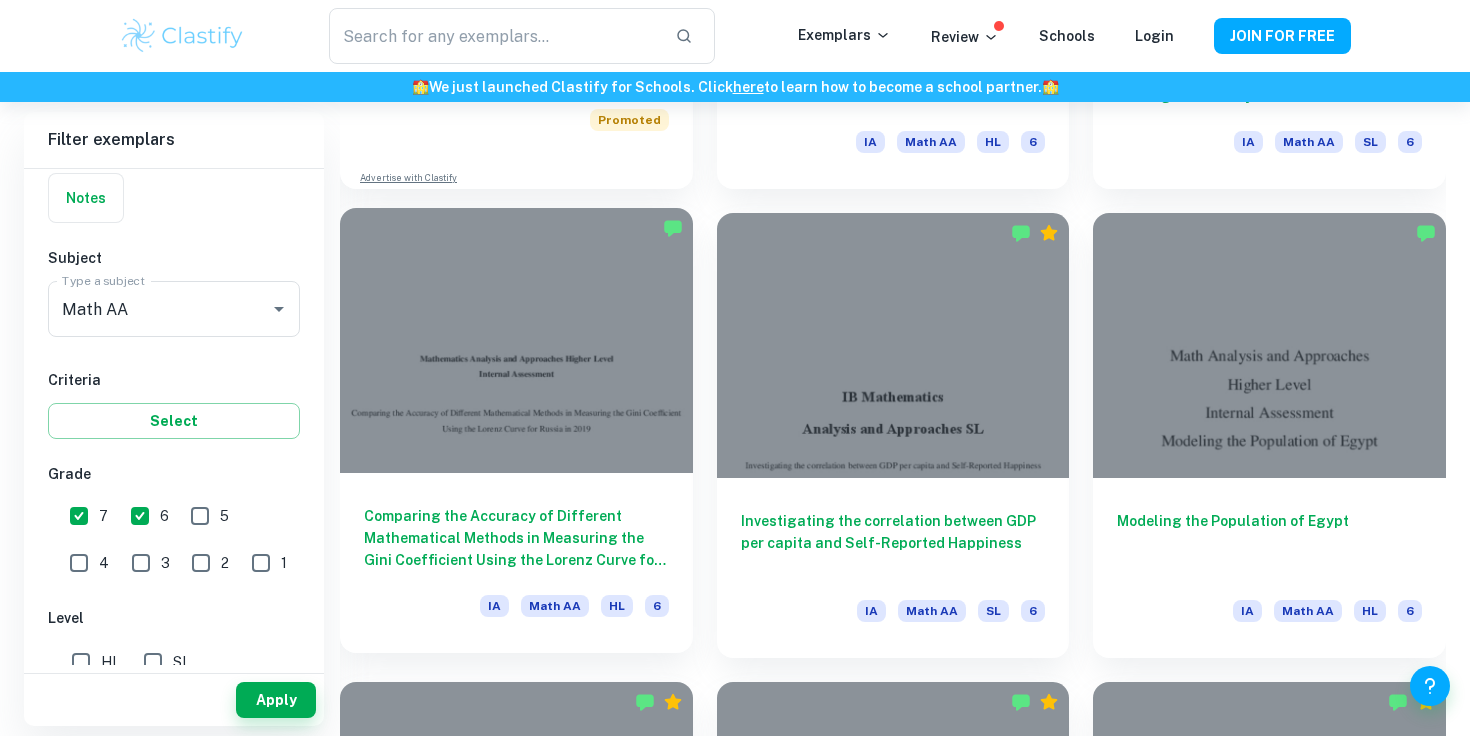 scroll, scrollTop: 1870, scrollLeft: 0, axis: vertical 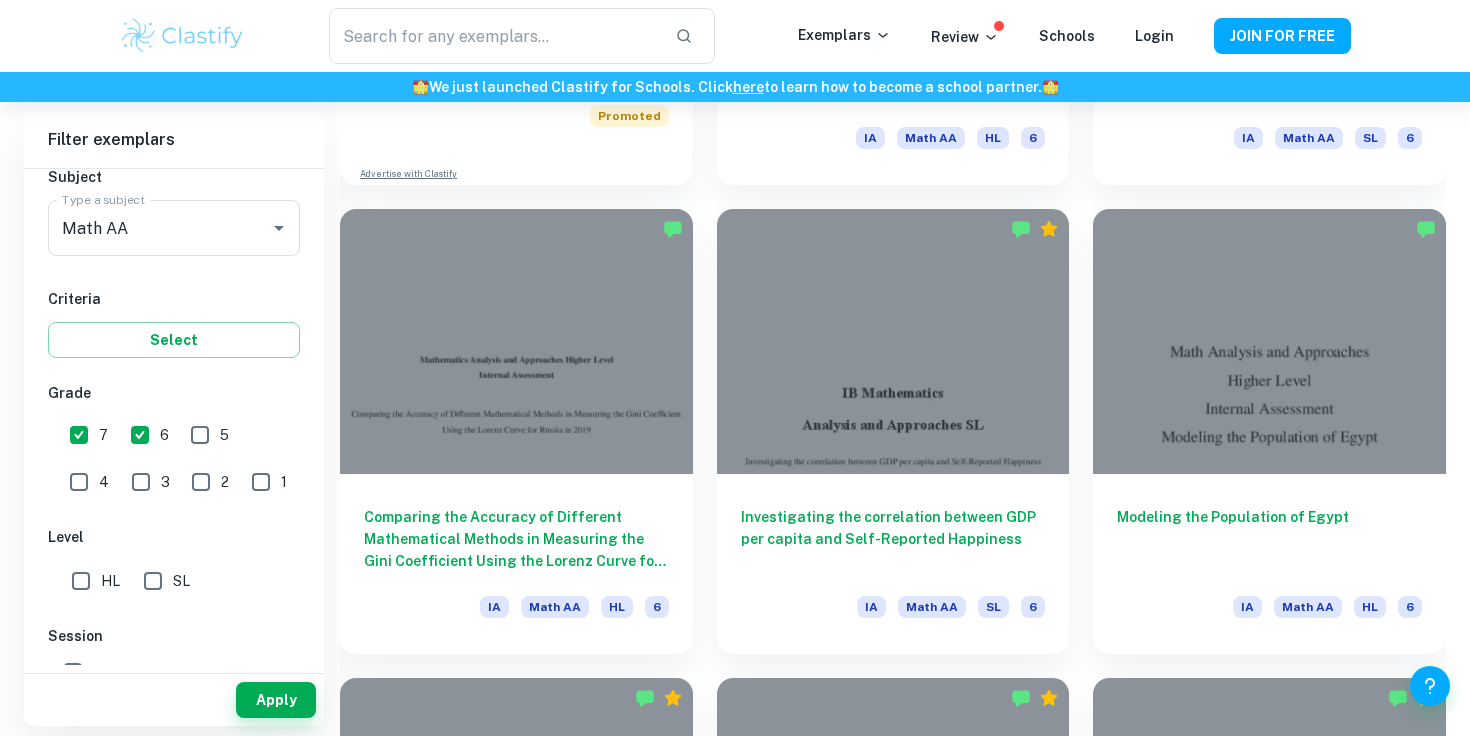 click on "HL" at bounding box center (81, 581) 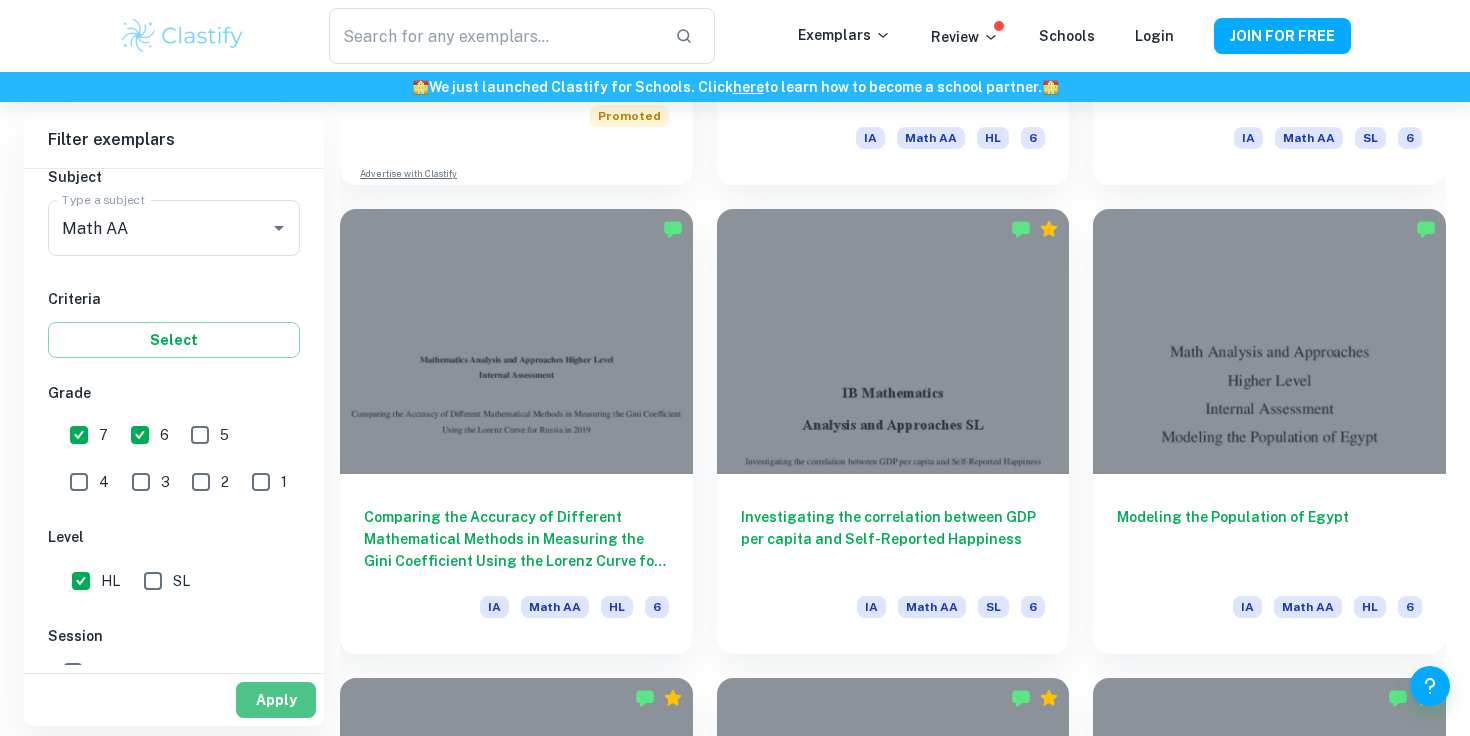 click on "Apply" at bounding box center (276, 700) 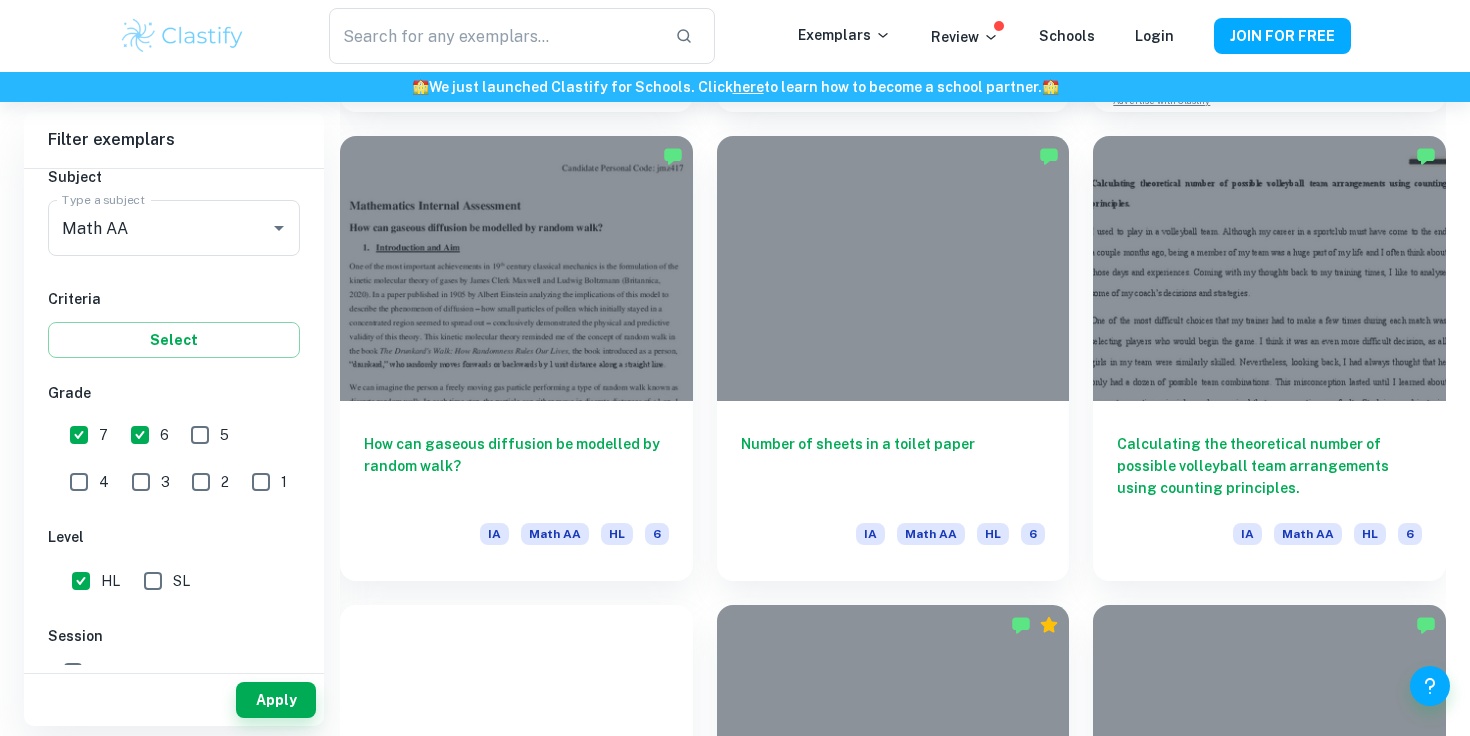 scroll, scrollTop: 8516, scrollLeft: 0, axis: vertical 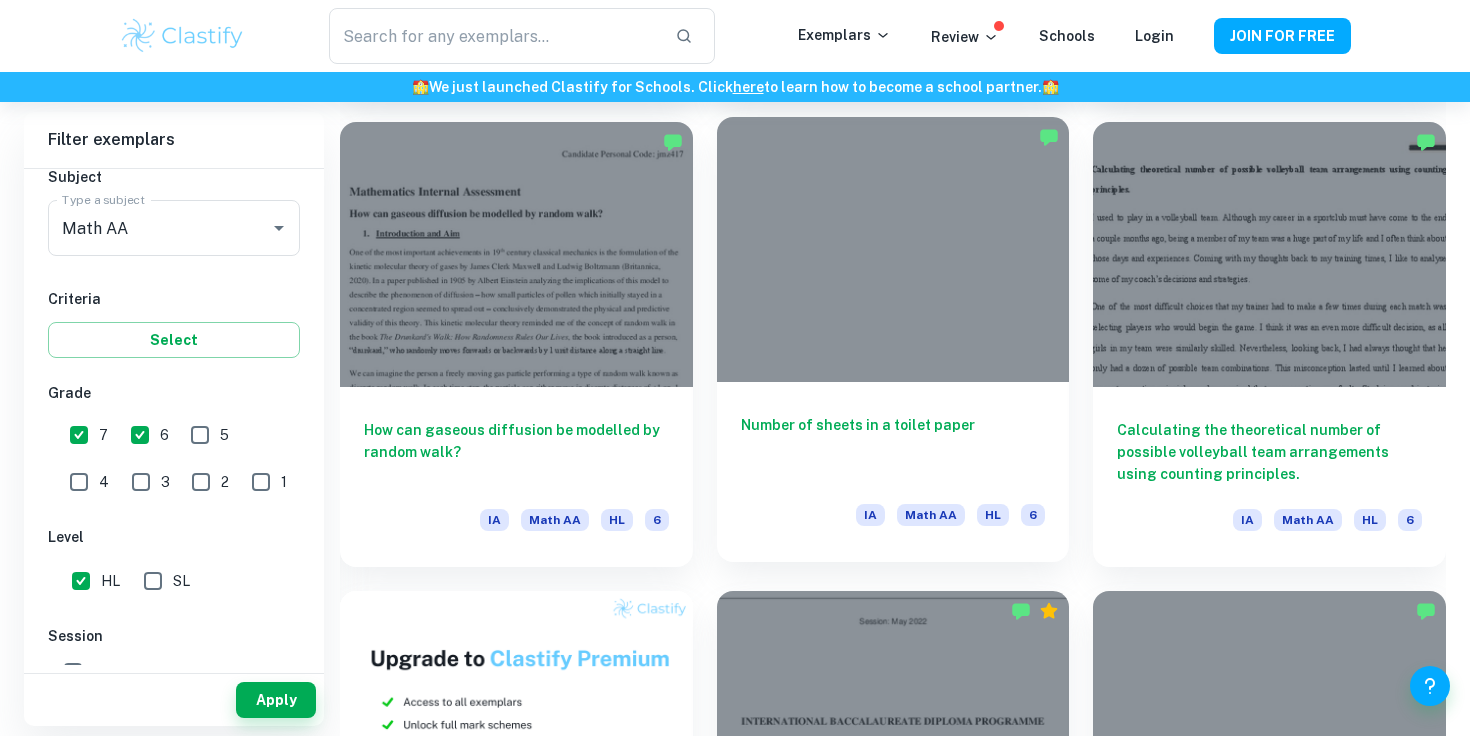 click at bounding box center [893, 249] 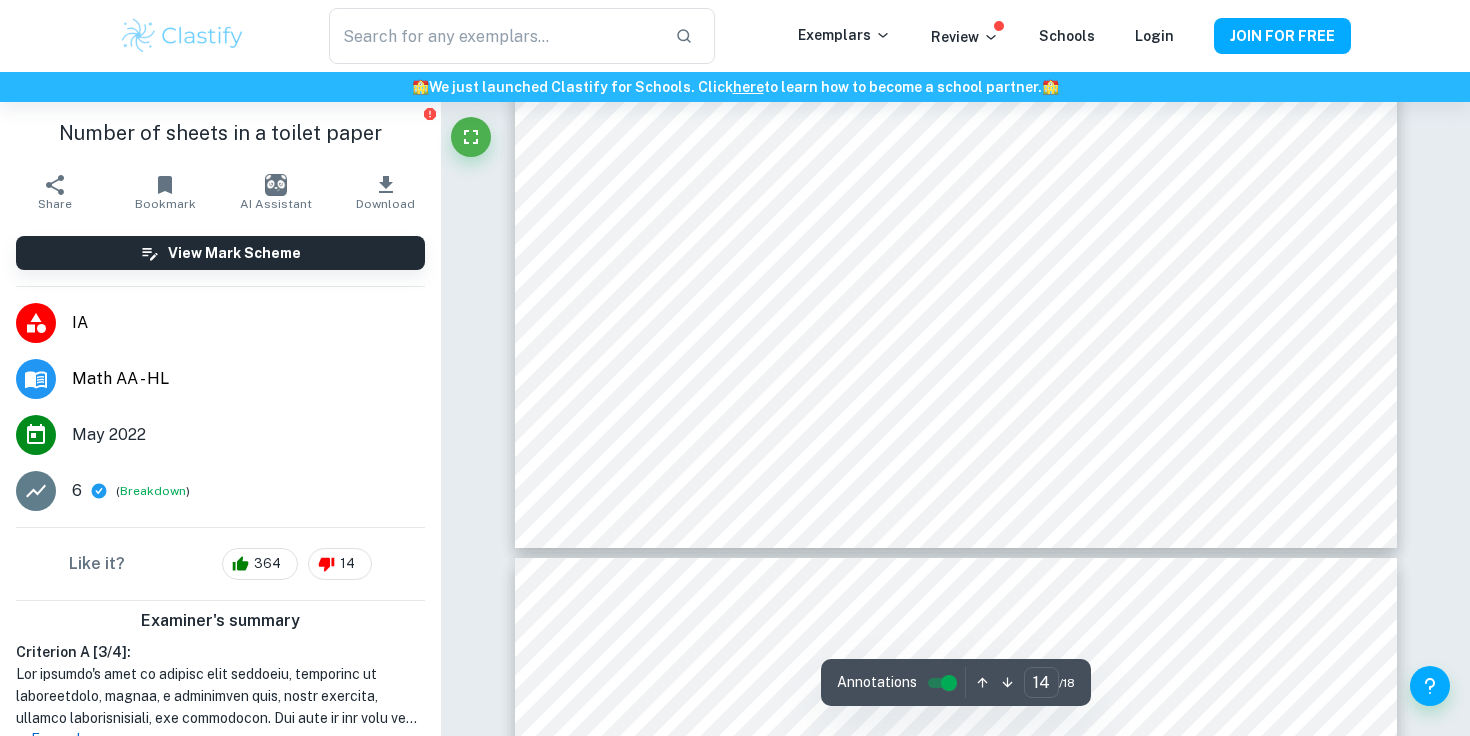 scroll, scrollTop: 16870, scrollLeft: 0, axis: vertical 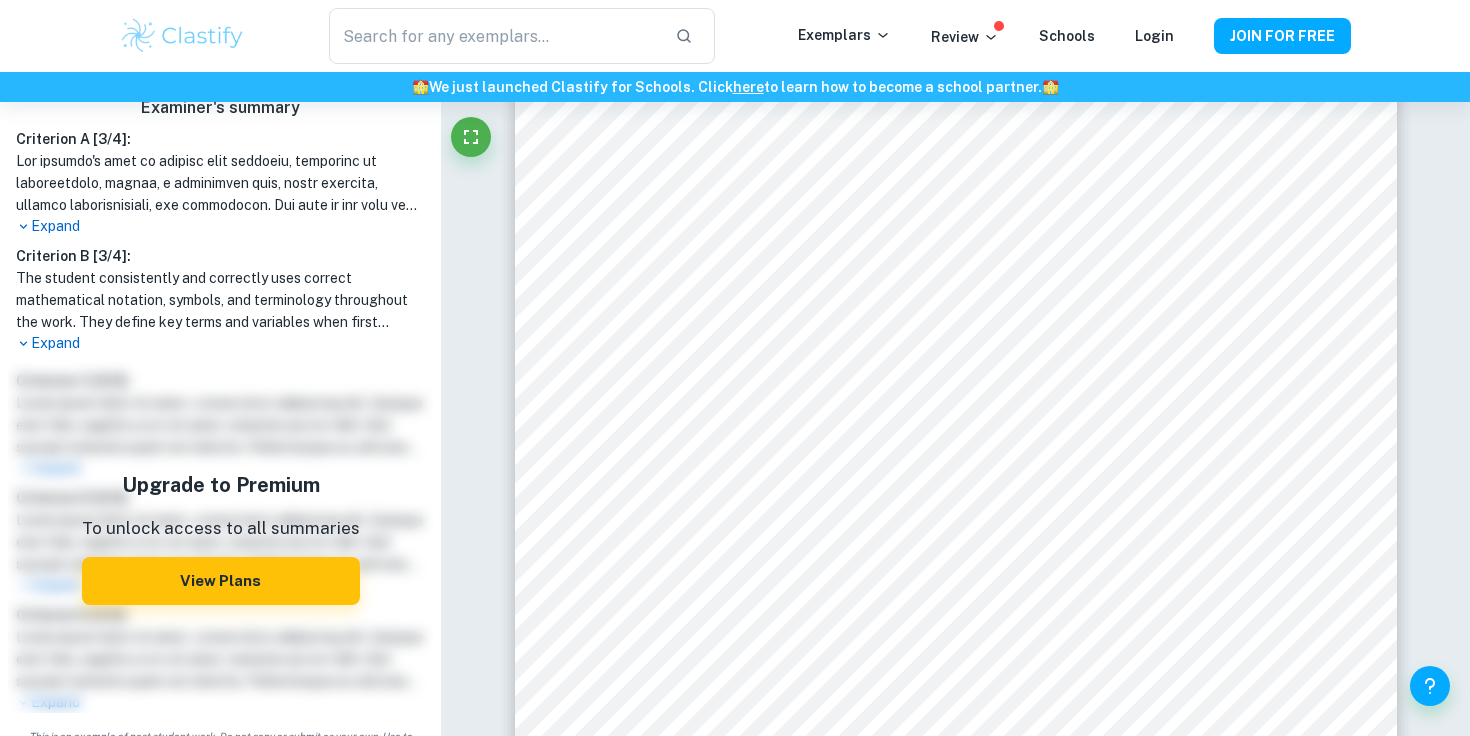 click on "Criterion A [ 3 / 4 ]: Expand Criterion B [ 3 / 4 ]: The student consistently and correctly uses correct mathematical notation, symbols, and terminology throughout the work. They define key terms and variables when first introduced and provide a description of the main concepts in the introduction. Additional terms are defined in appropriate places and multiple forms of mathematical representation, such as formulae and diagrams, are used when necessary. The student explains all mathematical calculations and data presentations. However, they should state the degree of accuracy for any rounded values and label the graphs, tables, and diagrams at the bottom. Expand" at bounding box center [220, 241] 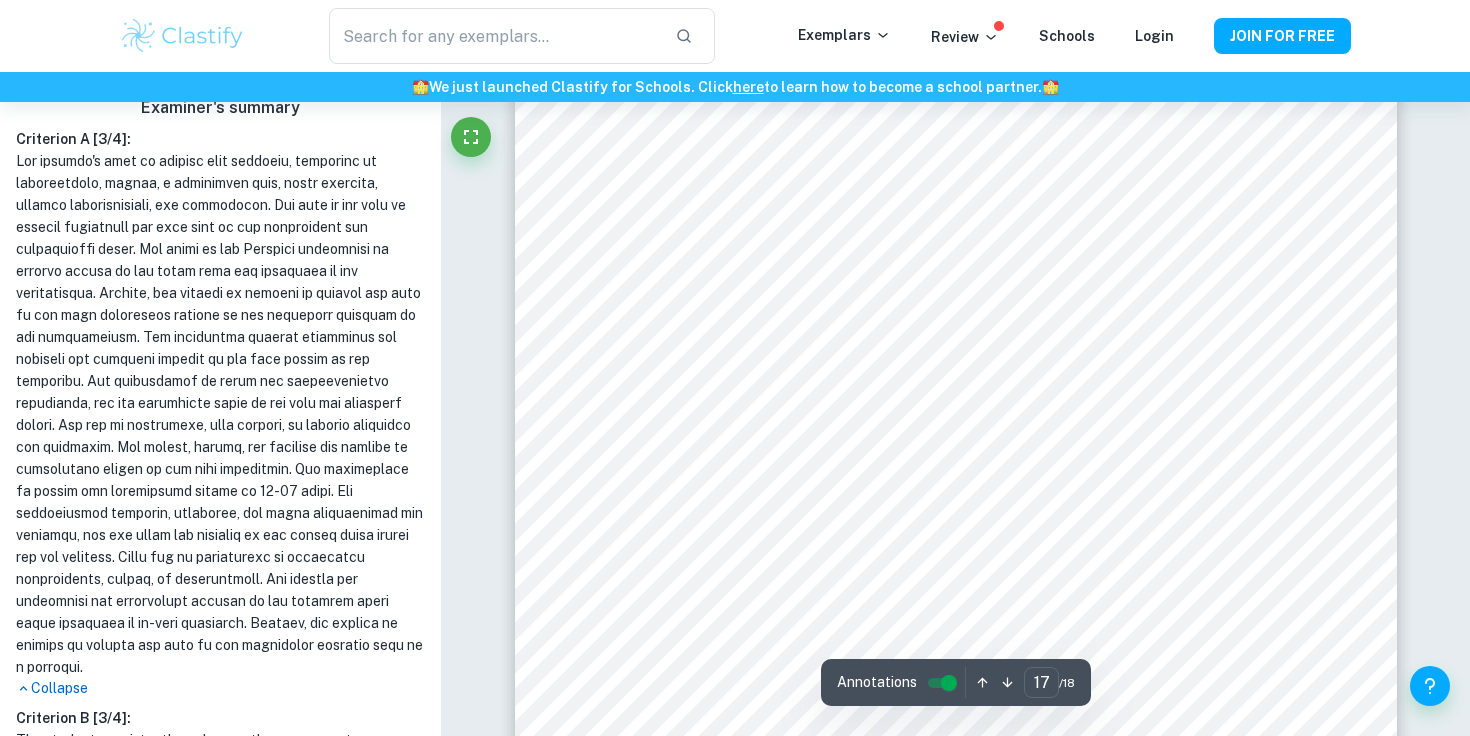 type on "16" 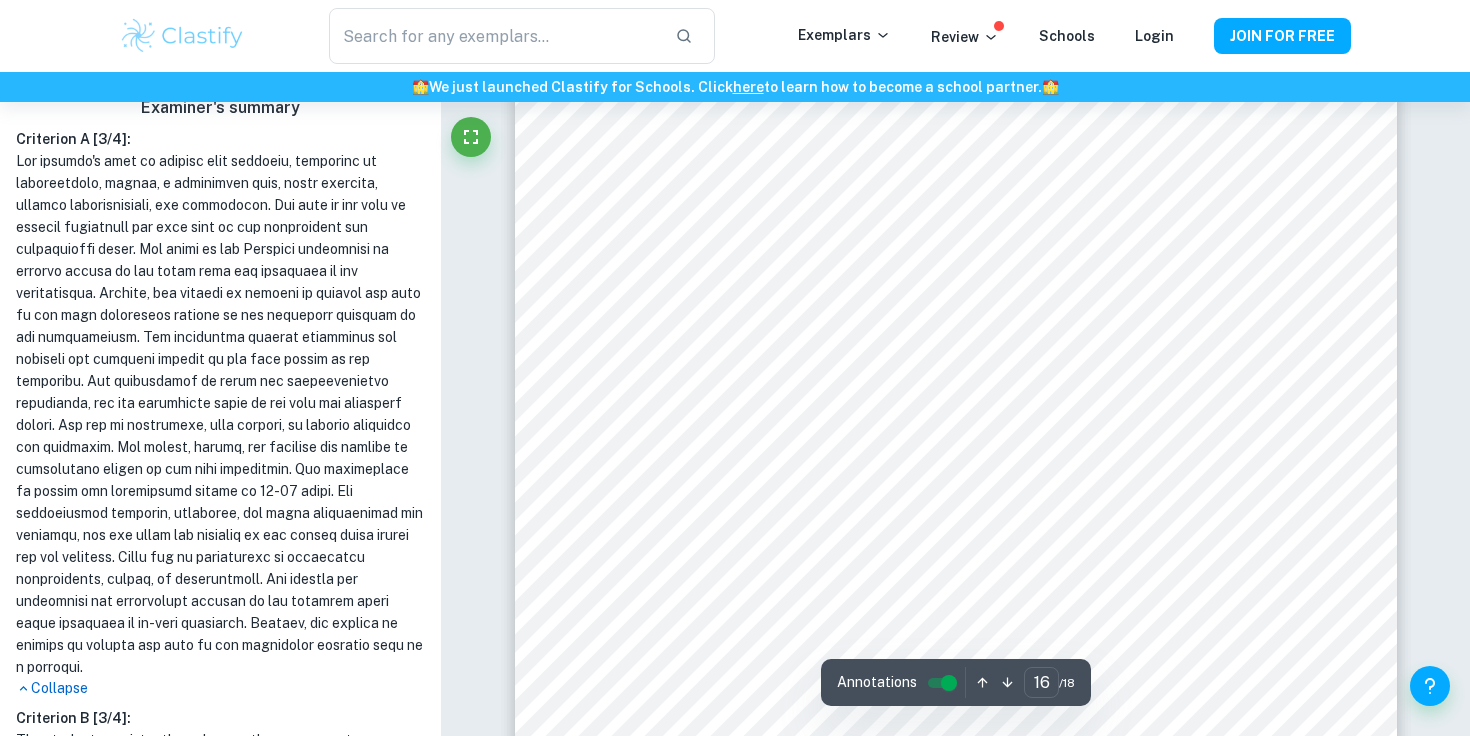 scroll, scrollTop: 19543, scrollLeft: 0, axis: vertical 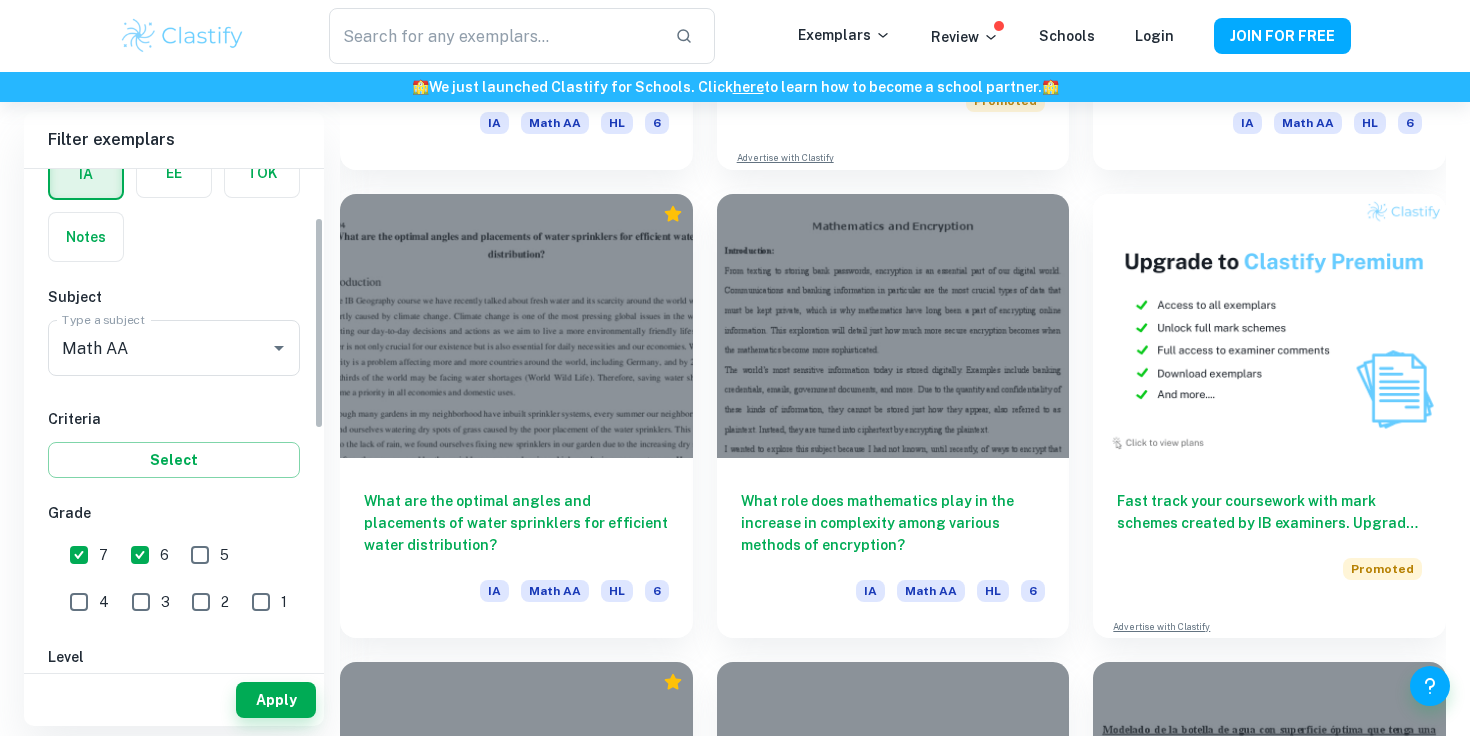 click on "6" at bounding box center (140, 555) 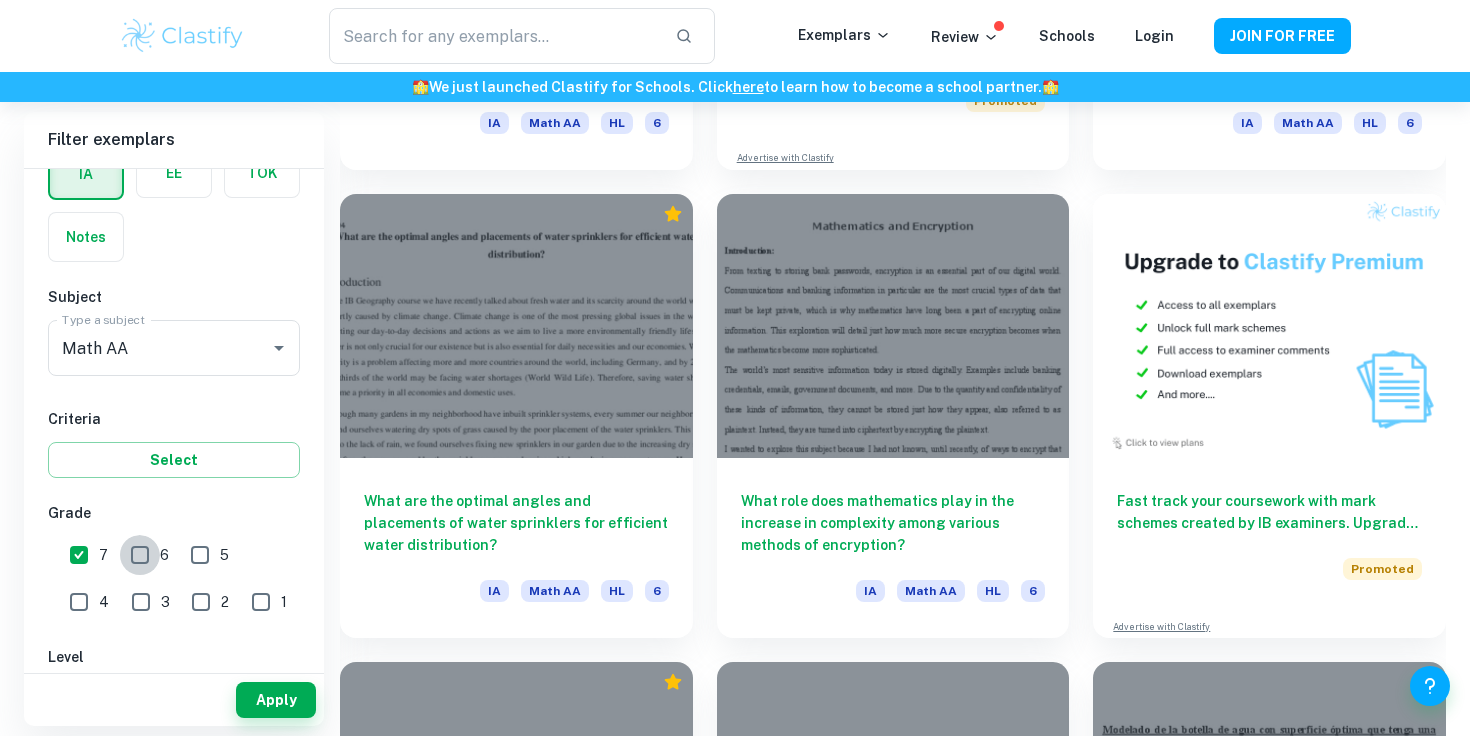 click on "6" at bounding box center [140, 555] 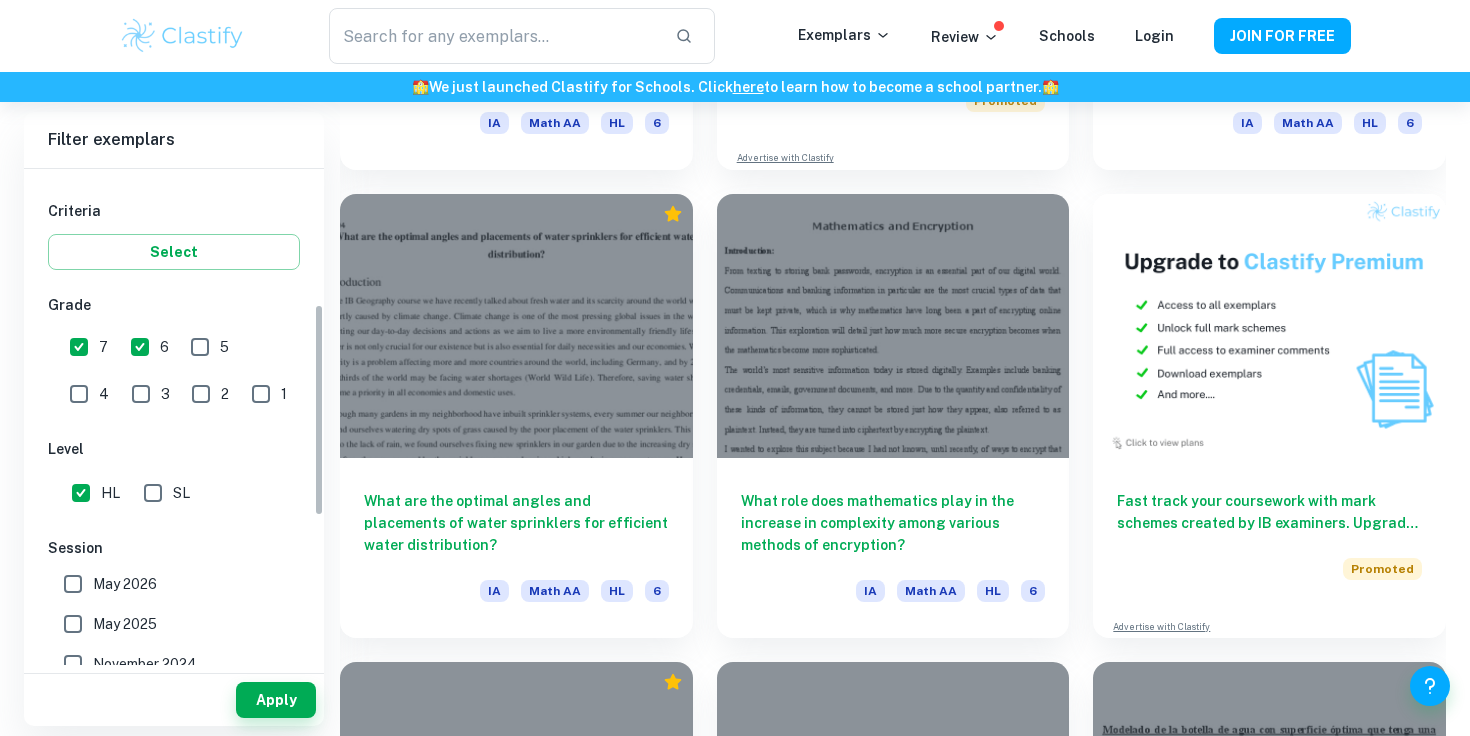 scroll, scrollTop: 323, scrollLeft: 0, axis: vertical 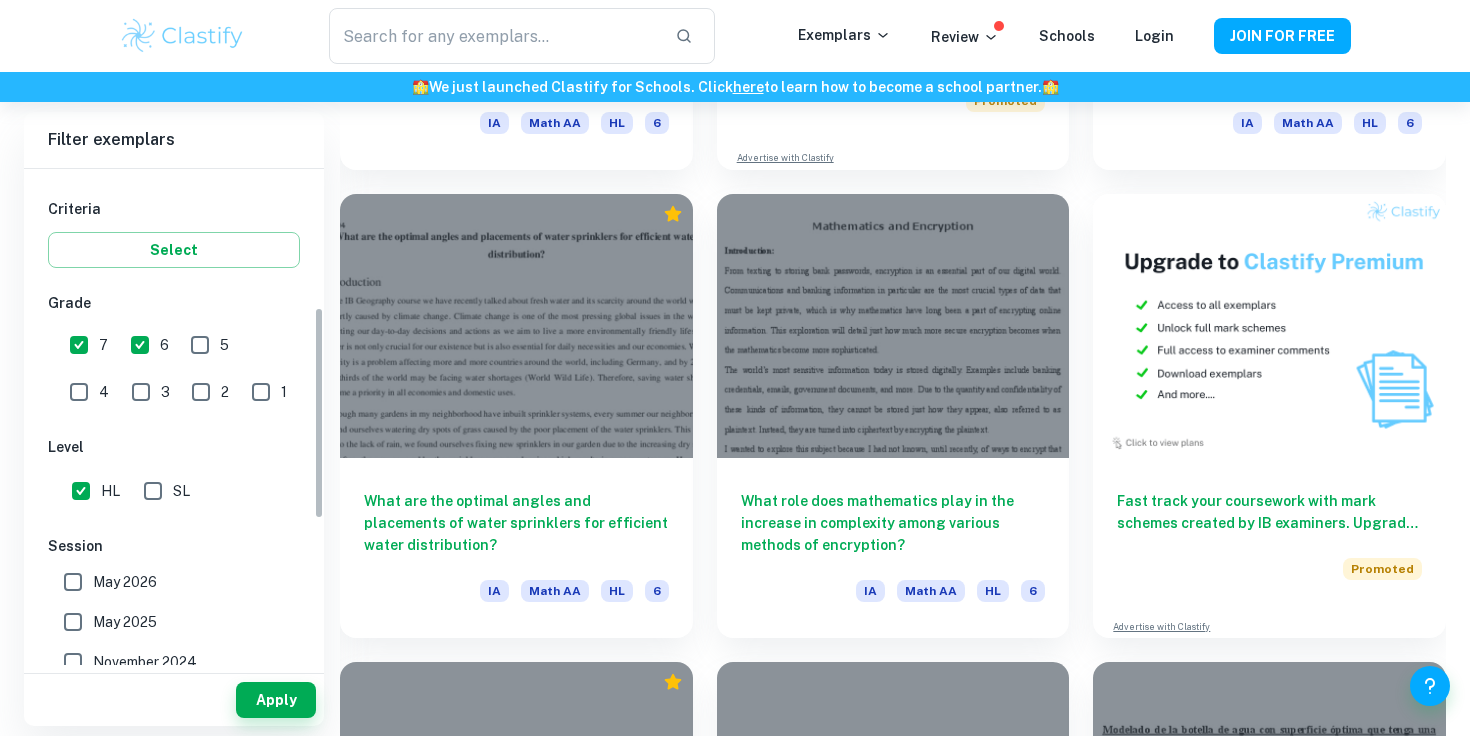 click on "SL" at bounding box center [153, 491] 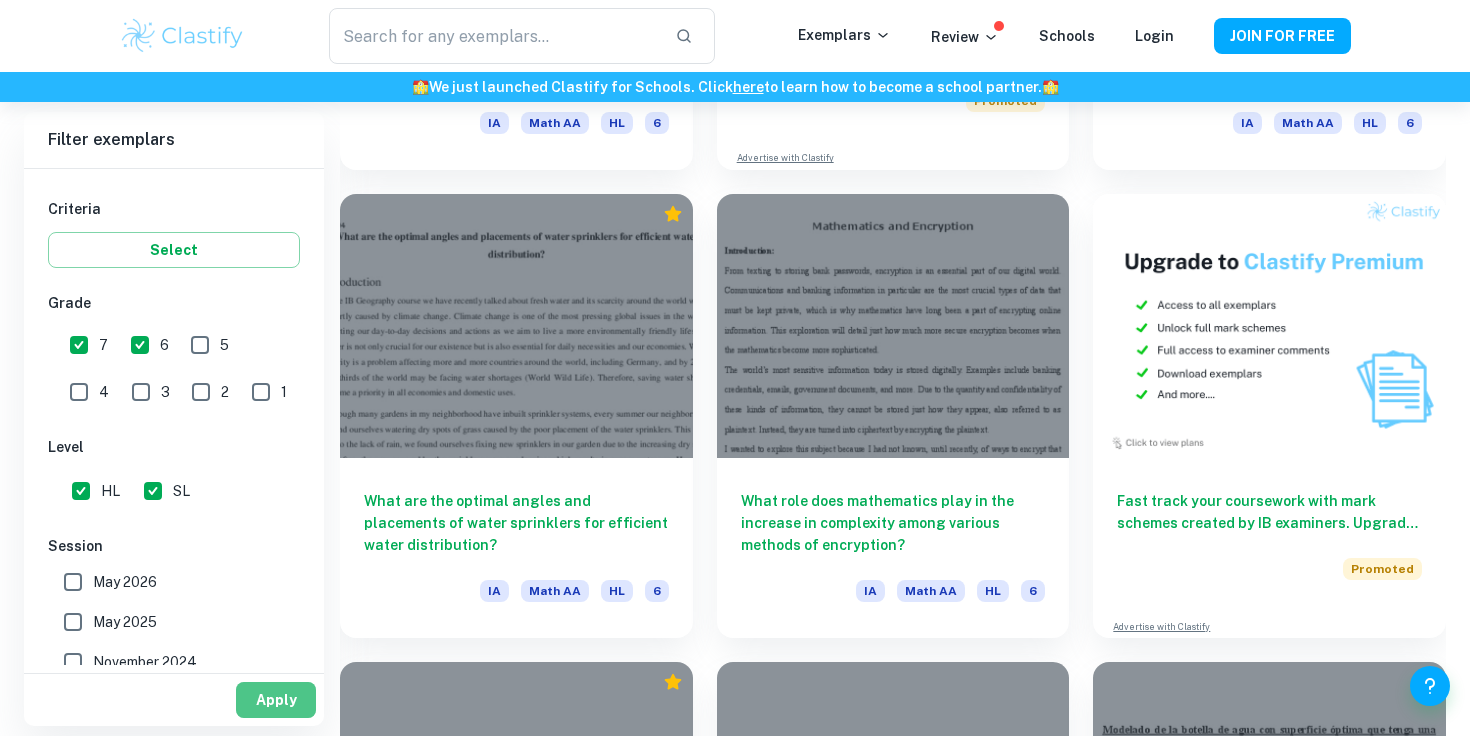 click on "Apply" at bounding box center (276, 700) 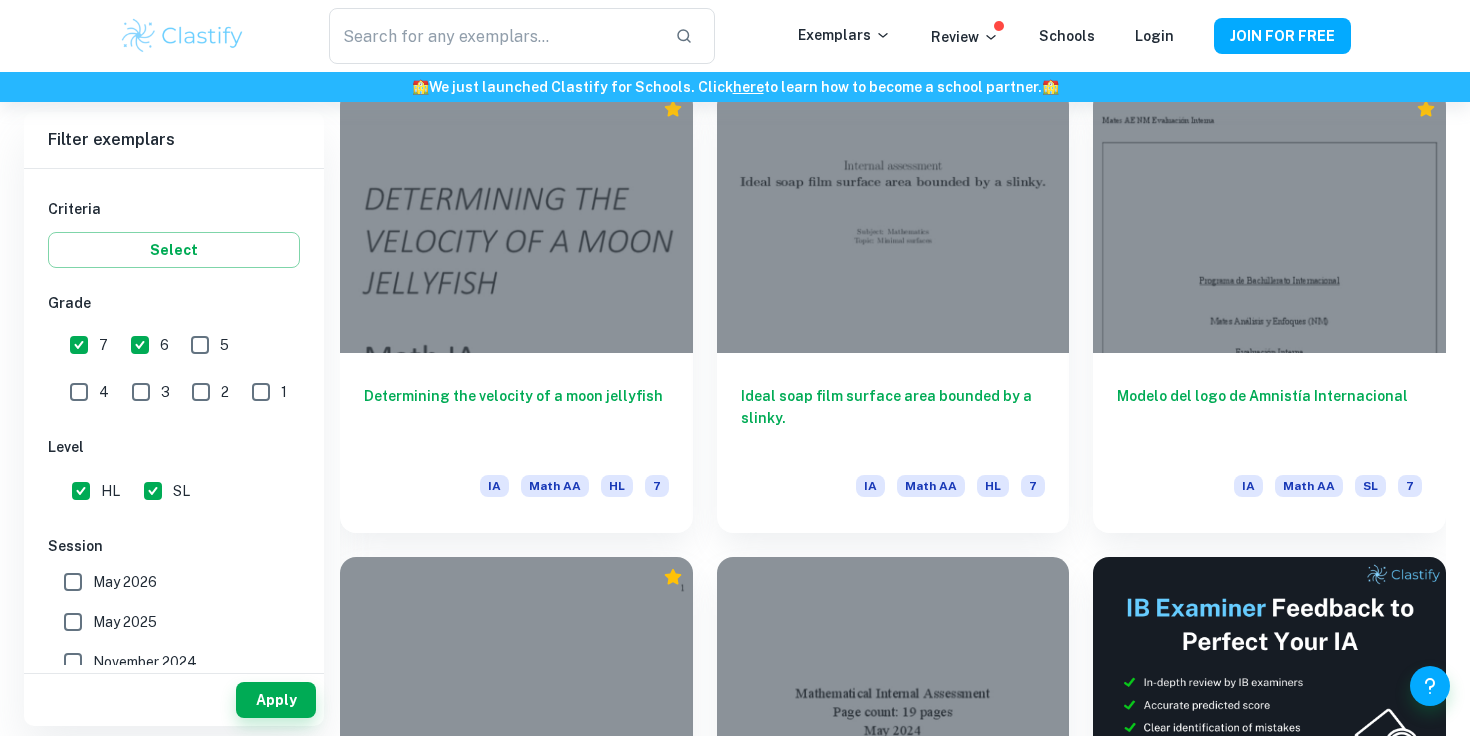 scroll, scrollTop: 22751, scrollLeft: 0, axis: vertical 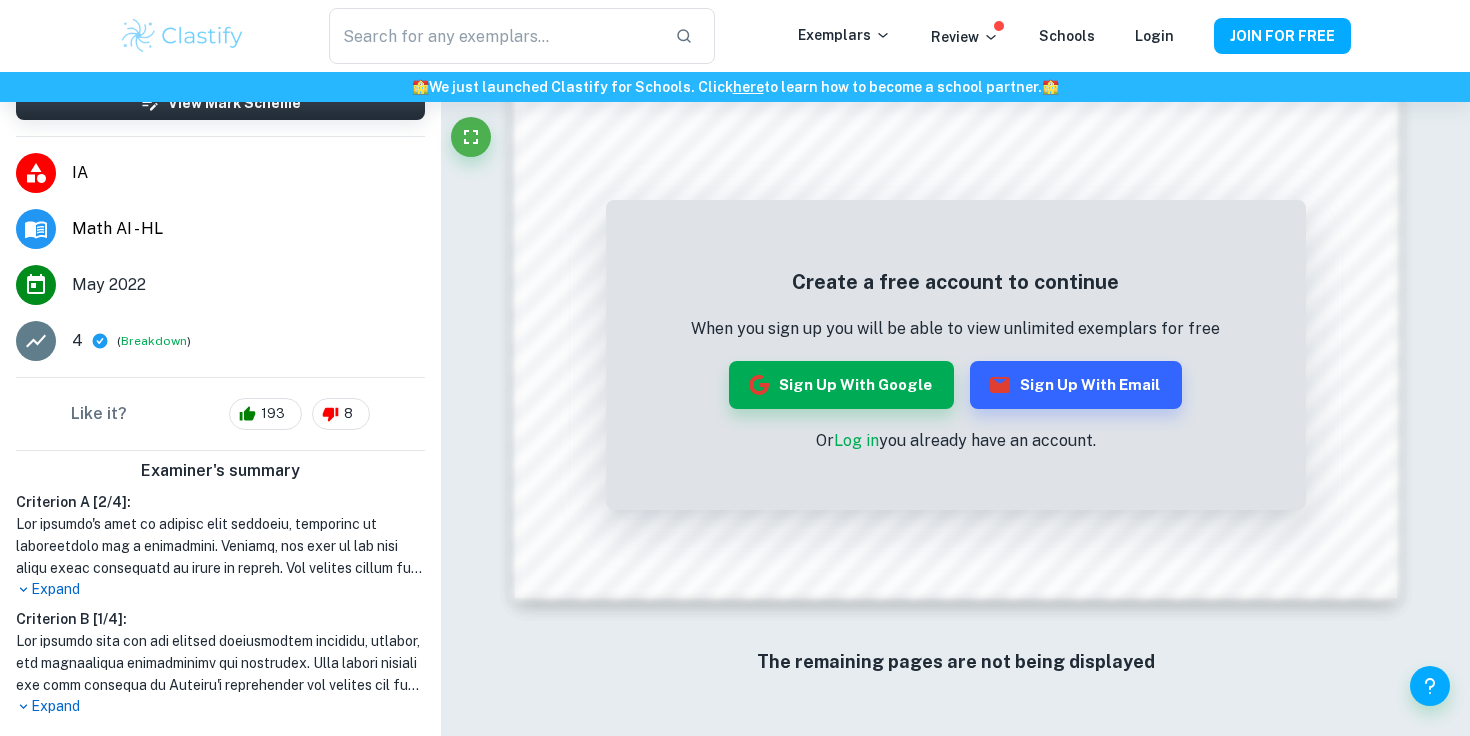 click on "Expand" at bounding box center (220, 589) 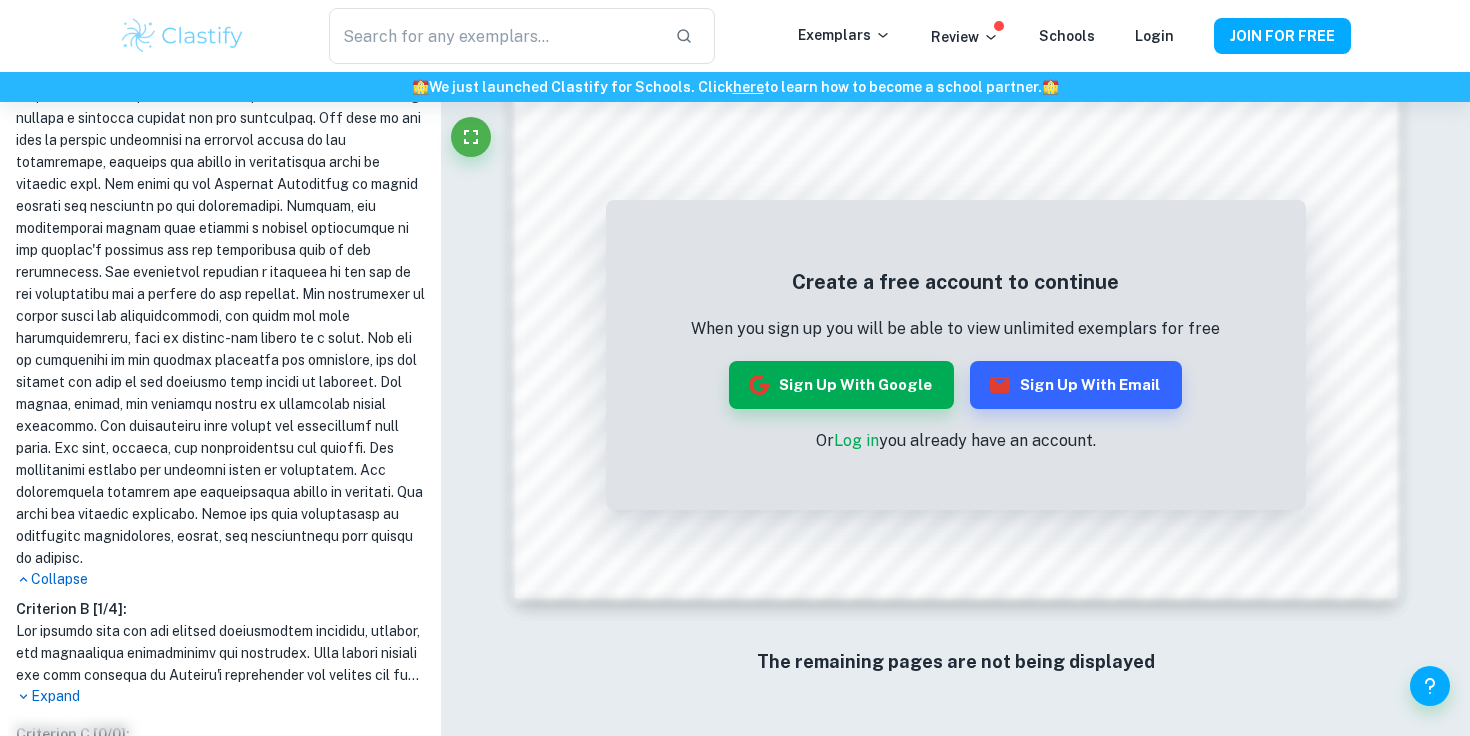 scroll, scrollTop: 679, scrollLeft: 0, axis: vertical 